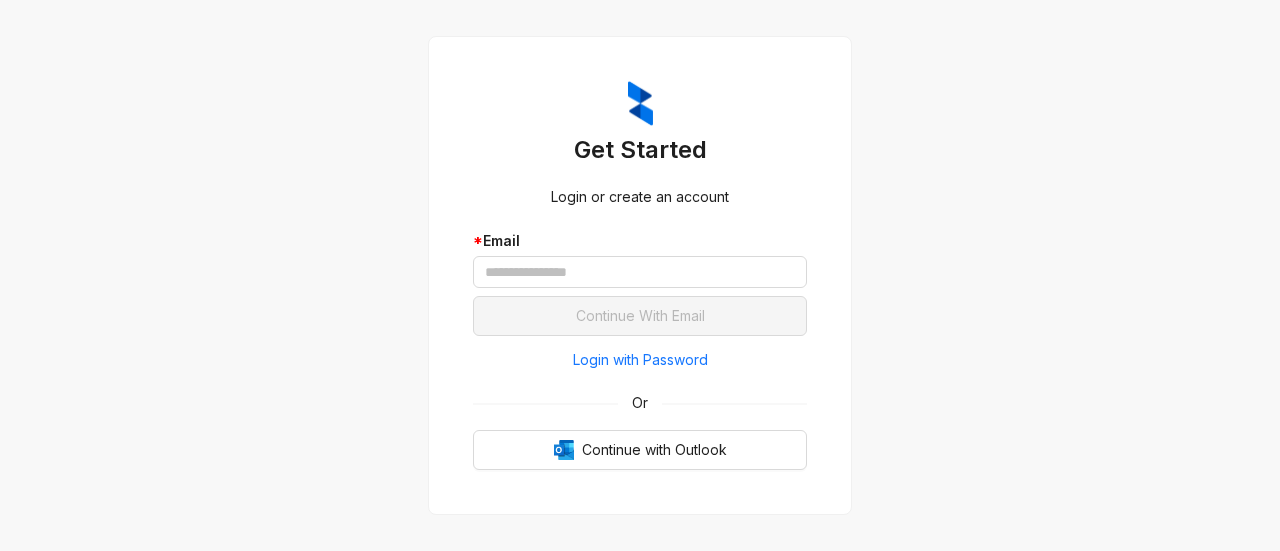 scroll, scrollTop: 0, scrollLeft: 0, axis: both 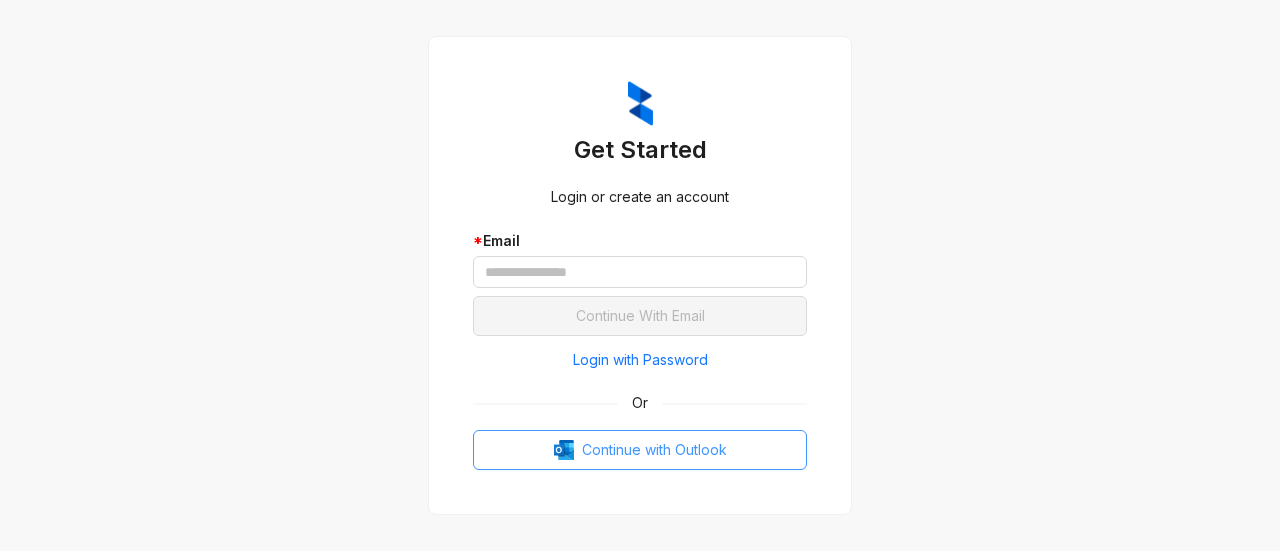 click on "Continue with Outlook" at bounding box center [654, 450] 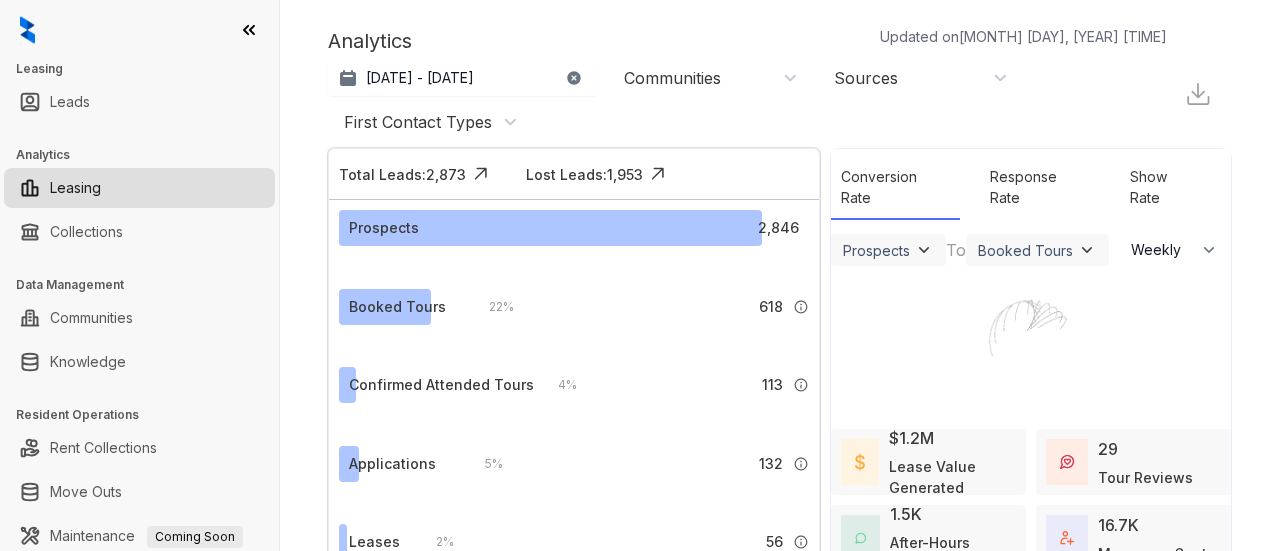 select on "******" 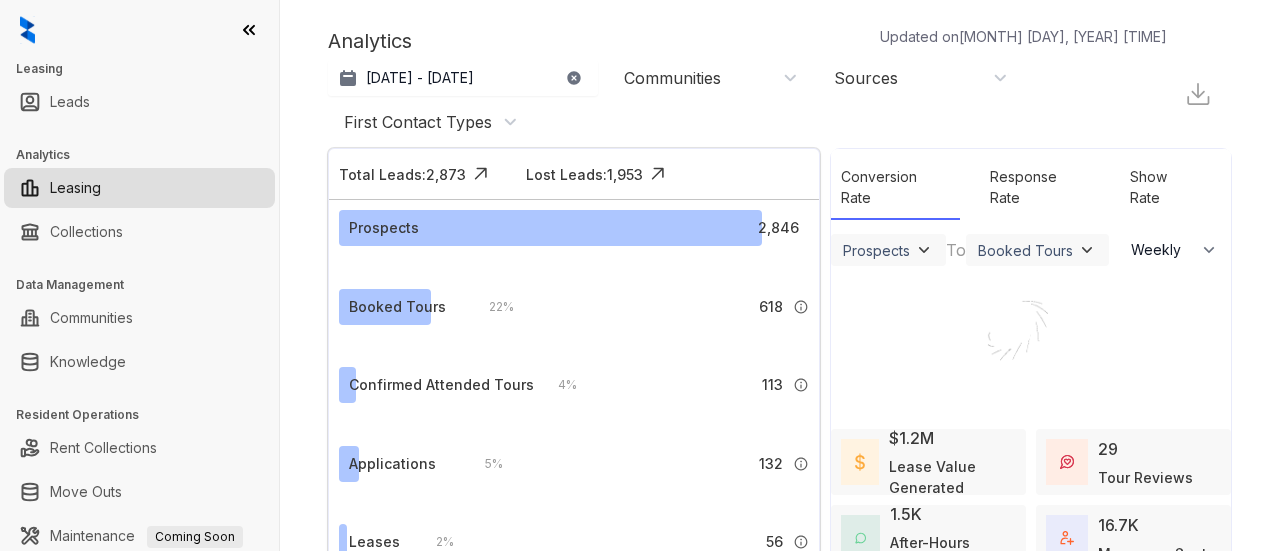 scroll, scrollTop: 0, scrollLeft: 0, axis: both 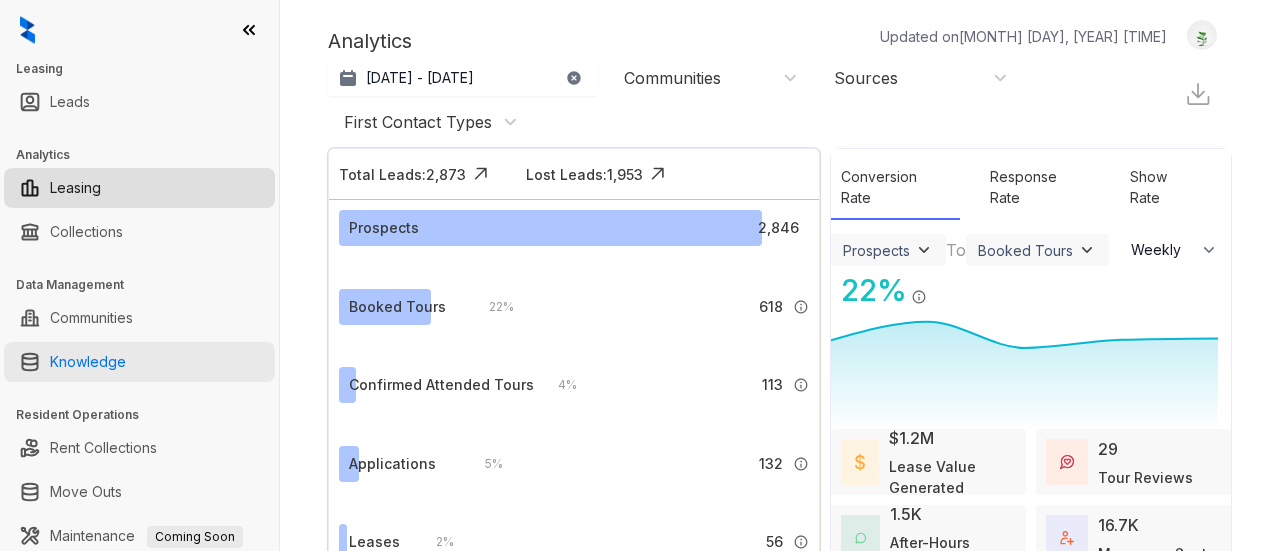 click on "Knowledge" at bounding box center (88, 362) 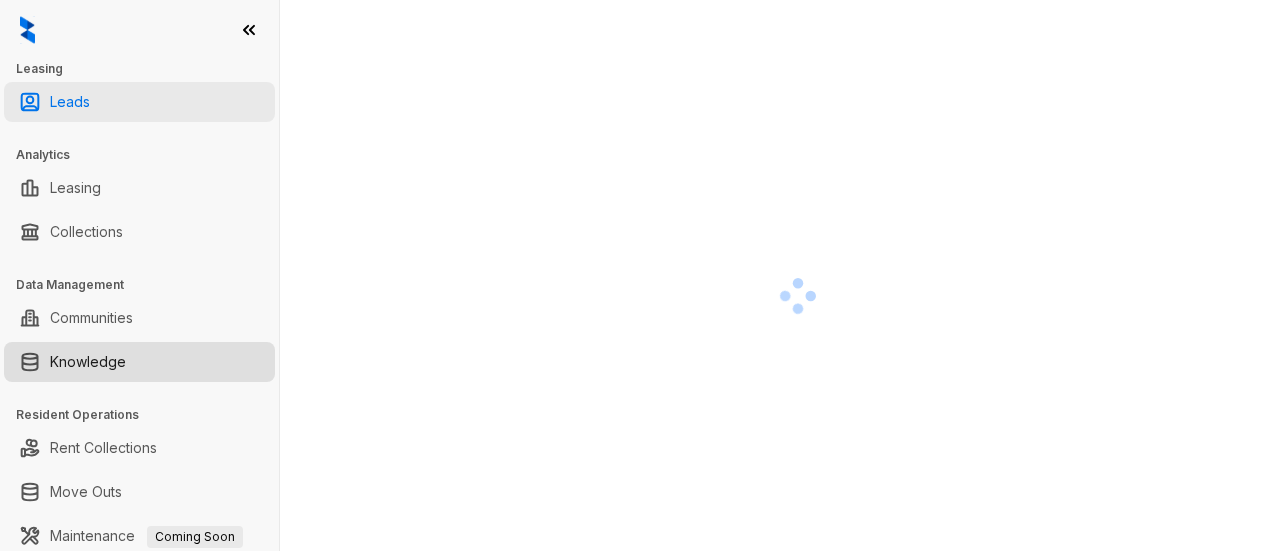 click on "Leads" at bounding box center [70, 102] 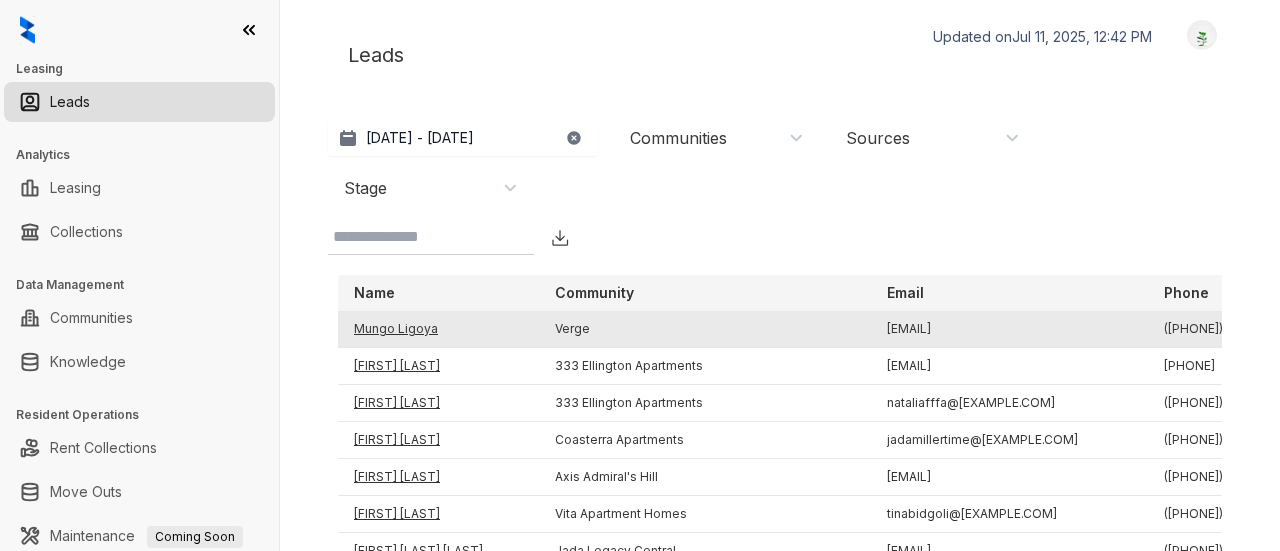 click on "Mungo Ligoya" at bounding box center [438, 329] 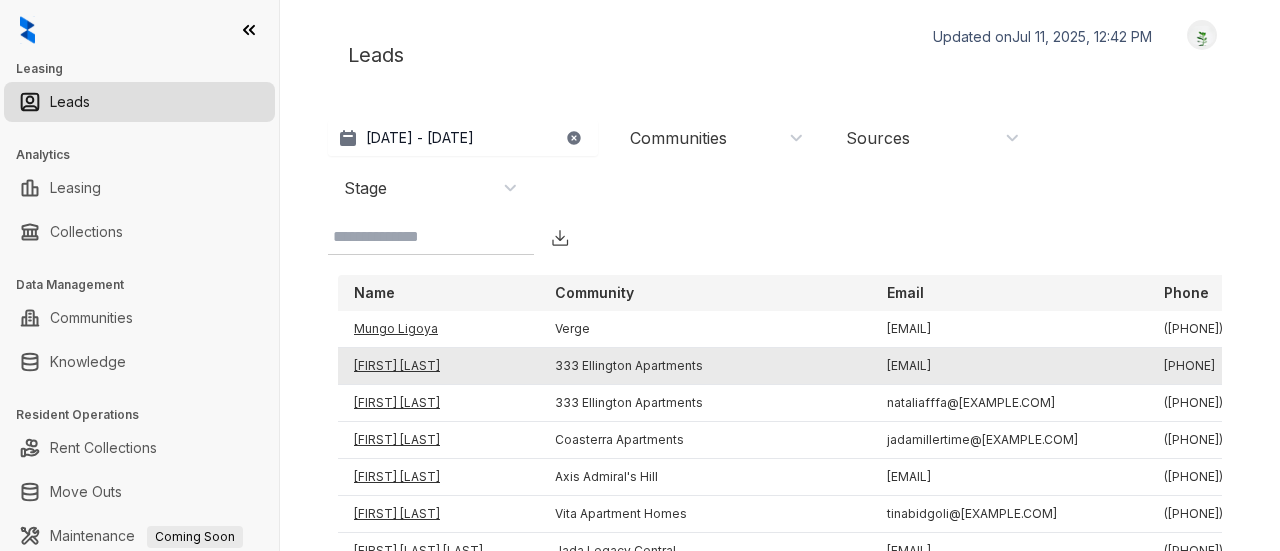 click on "[FIRST] [LAST]" at bounding box center (438, 366) 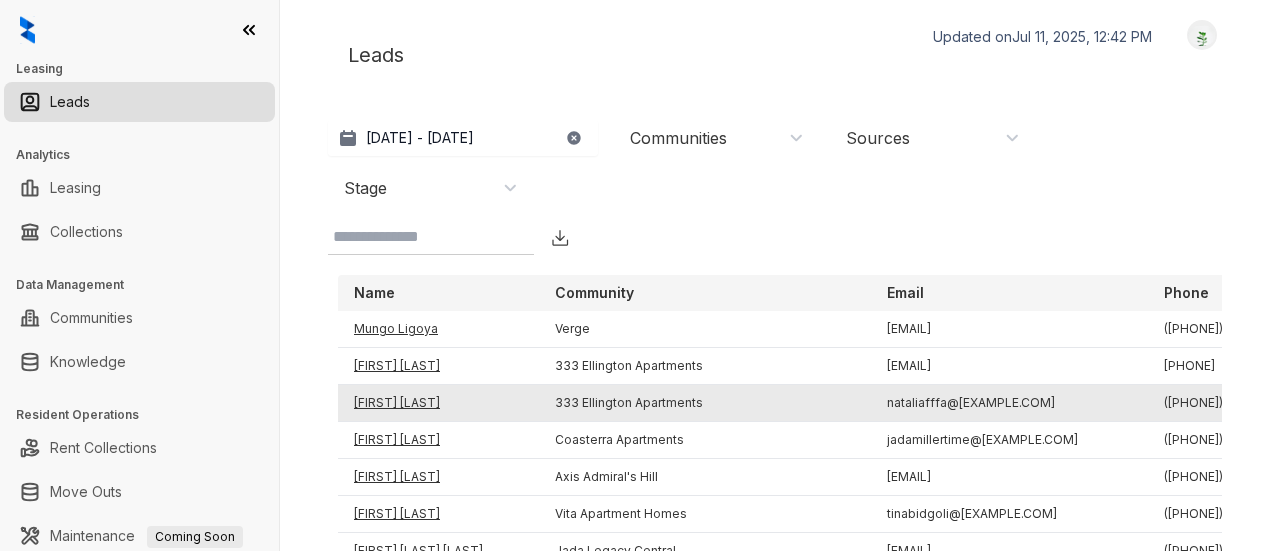 click on "[FIRST] [LAST]" at bounding box center (438, 403) 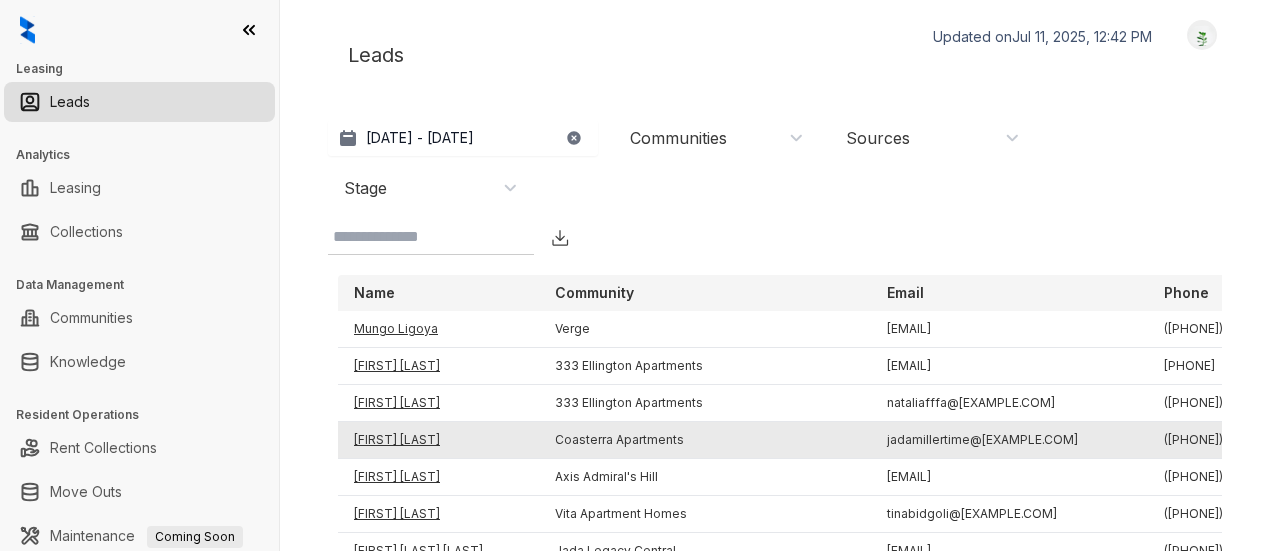click on "[FIRST] [LAST]" at bounding box center (438, 440) 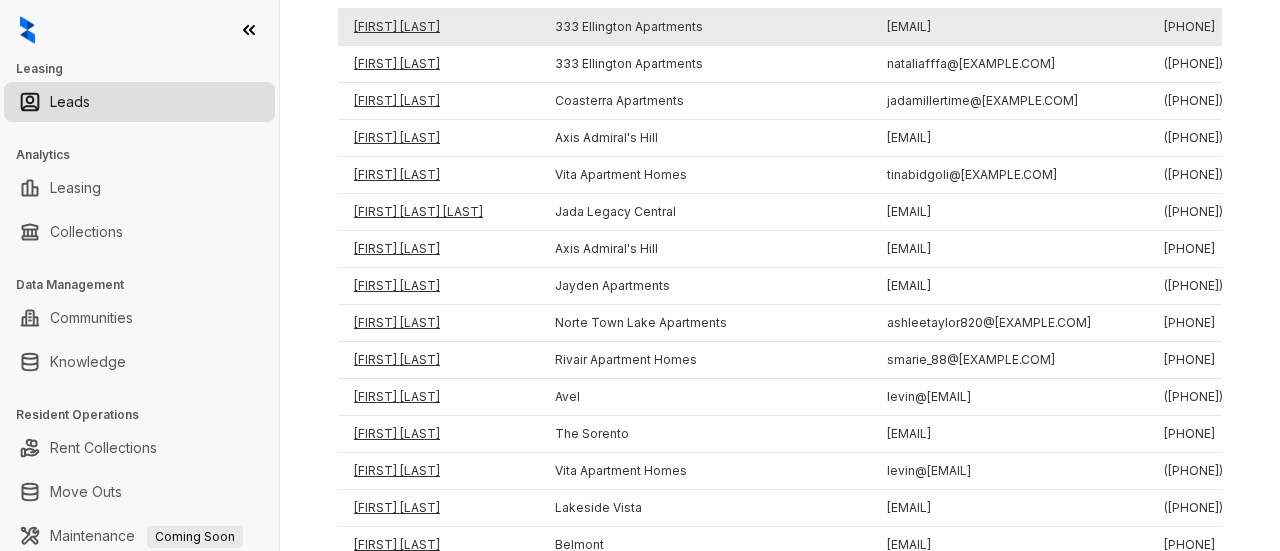 scroll, scrollTop: 344, scrollLeft: 0, axis: vertical 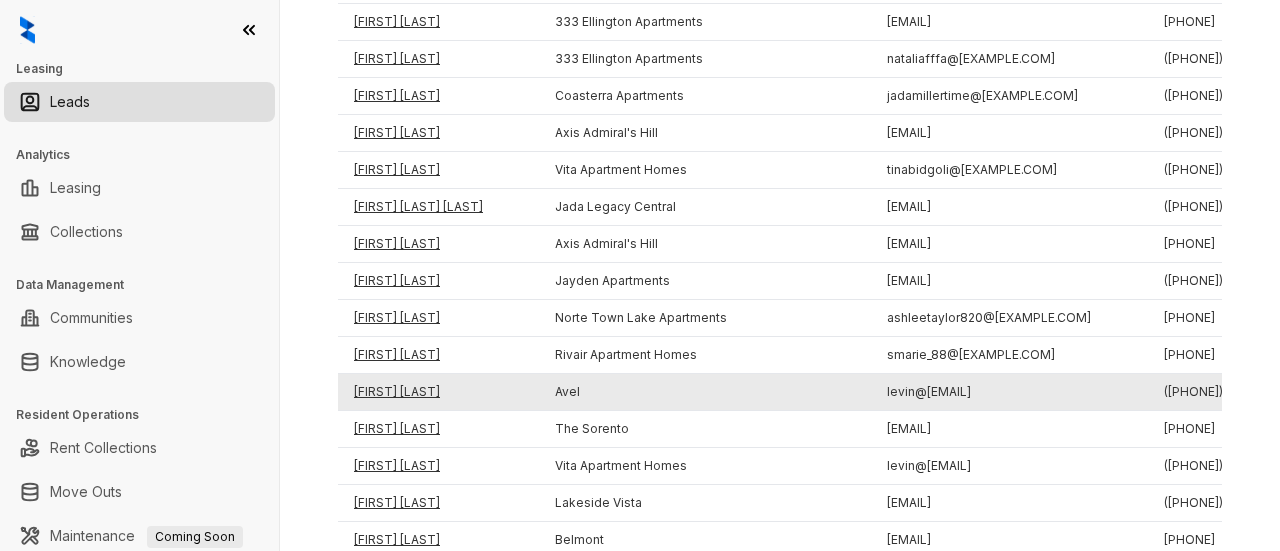 click on "[FIRST] [LAST]" at bounding box center [438, 392] 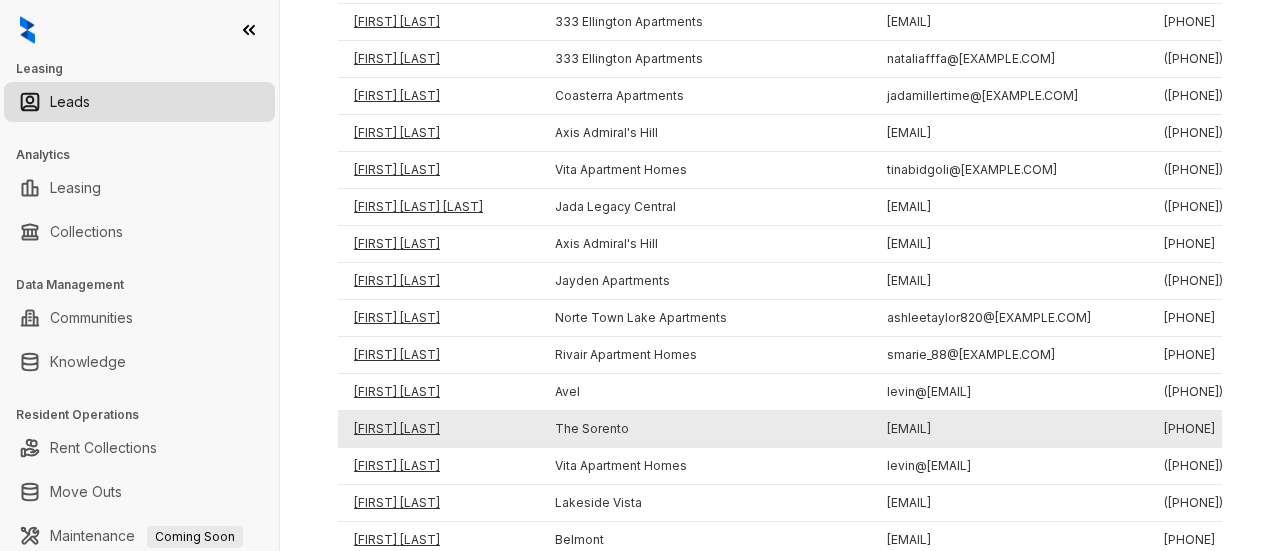 click on "[FIRST] [LAST]" at bounding box center [438, 429] 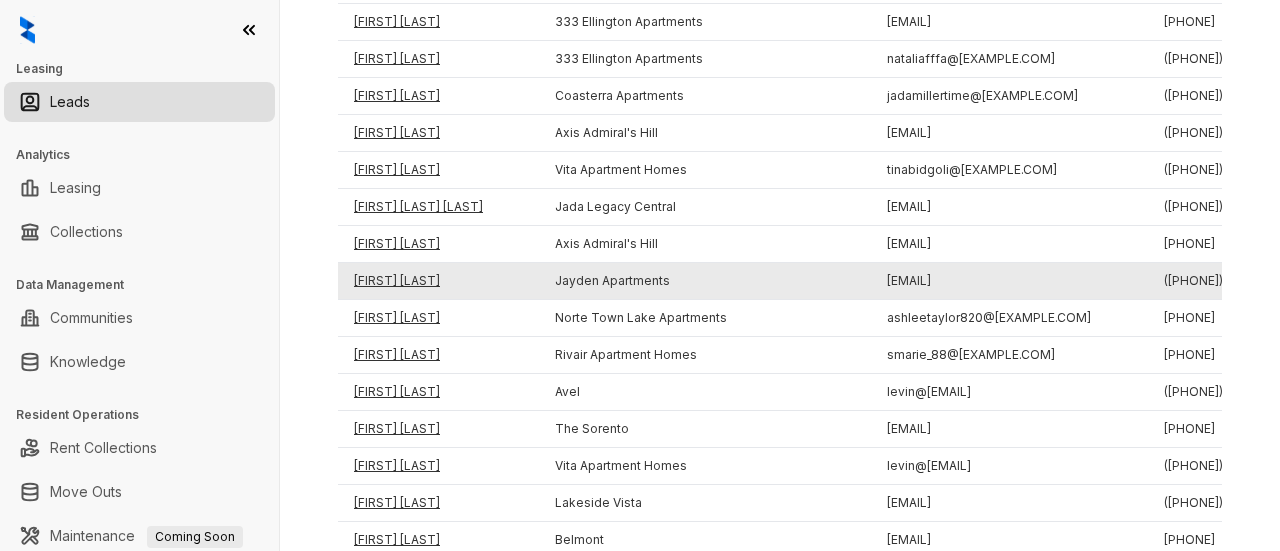 scroll, scrollTop: 682, scrollLeft: 0, axis: vertical 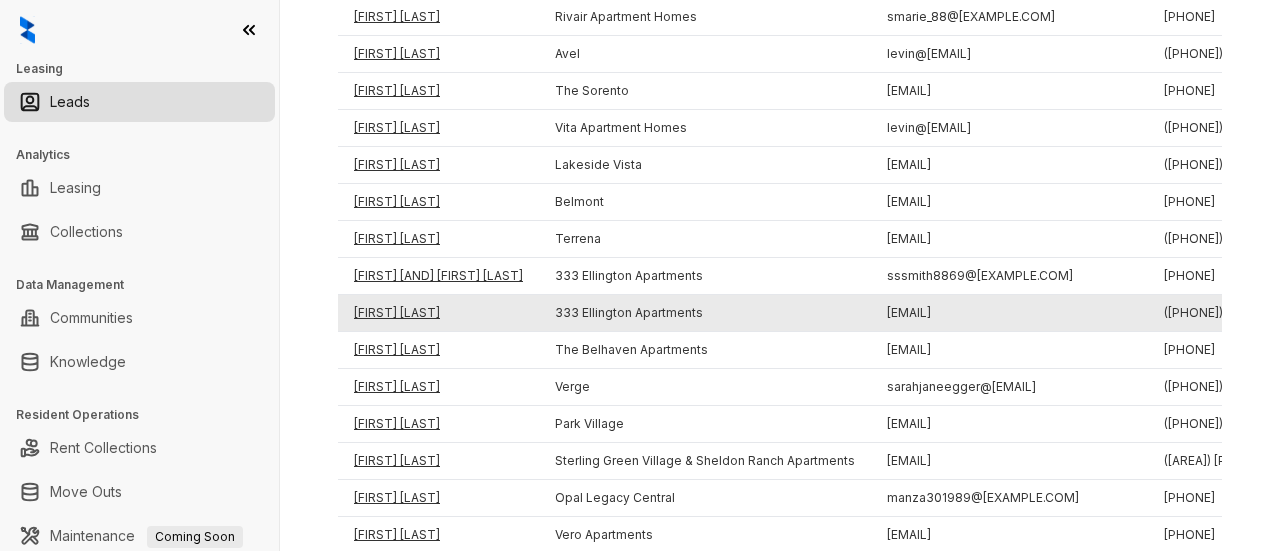 click on "[FIRST] [LAST]" at bounding box center [438, 313] 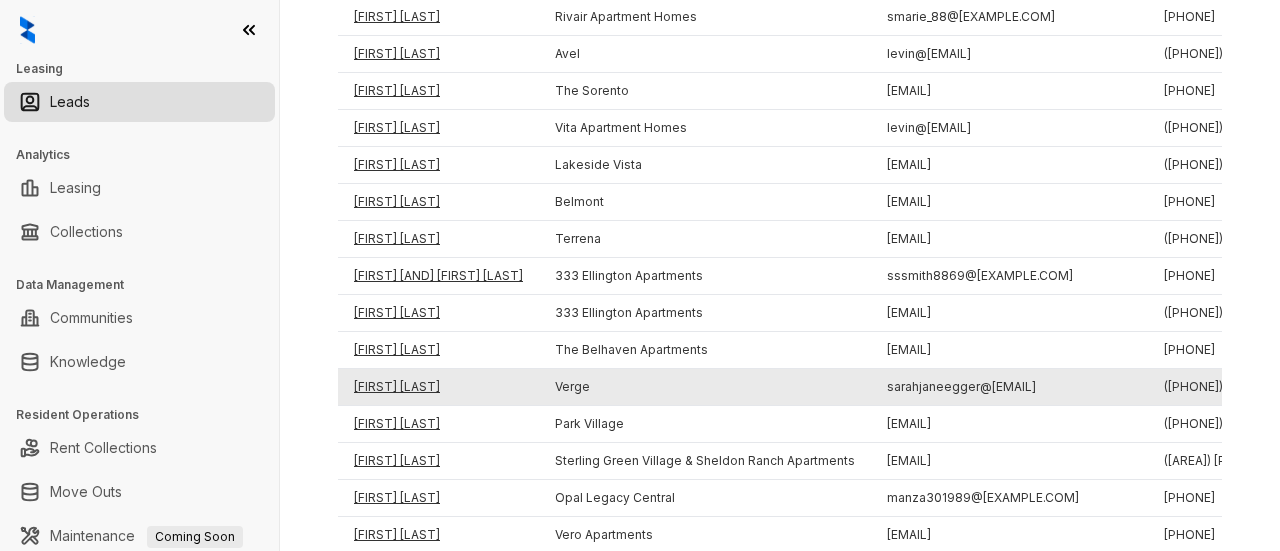 click on "[FIRST] [LAST]" at bounding box center (438, 387) 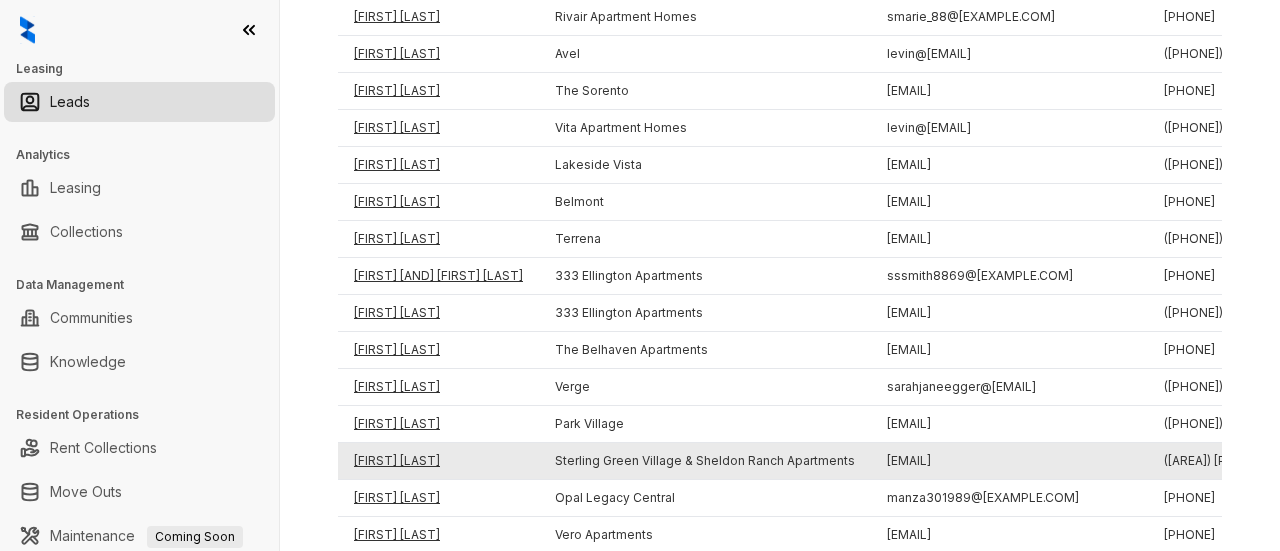 click on "[FIRST] [LAST]" at bounding box center [438, 461] 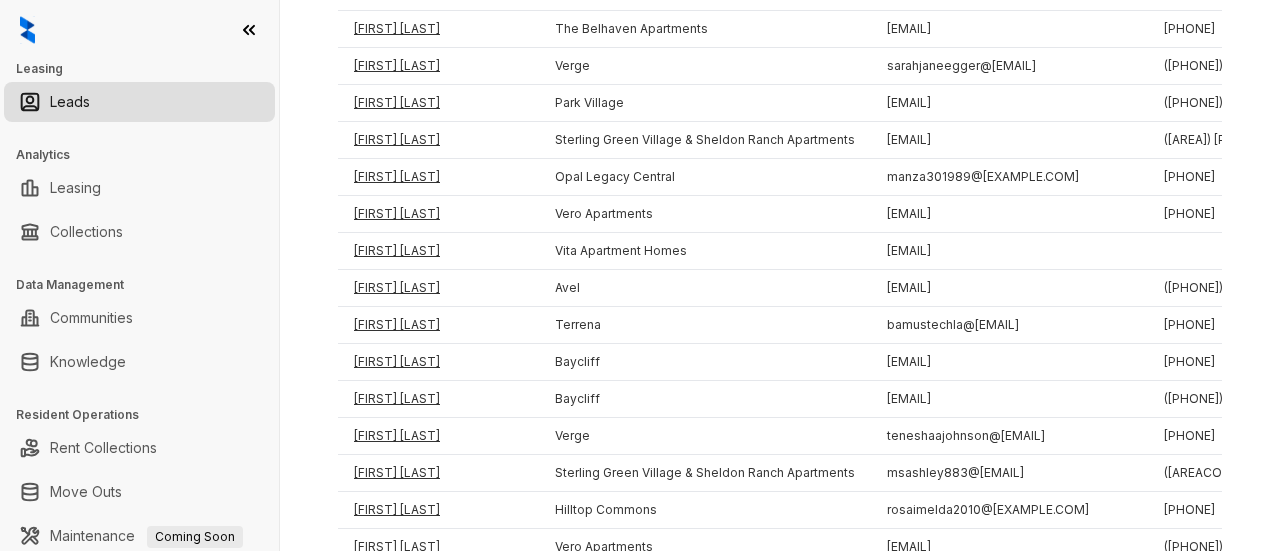 scroll, scrollTop: 1005, scrollLeft: 0, axis: vertical 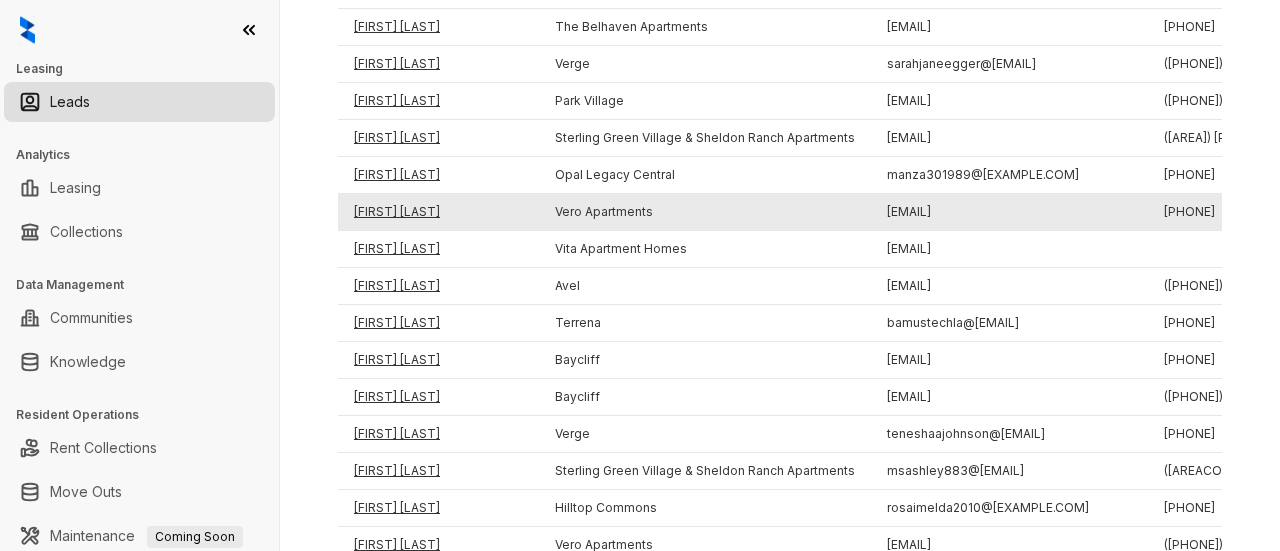 click on "[FIRST] [LAST]" at bounding box center (438, 212) 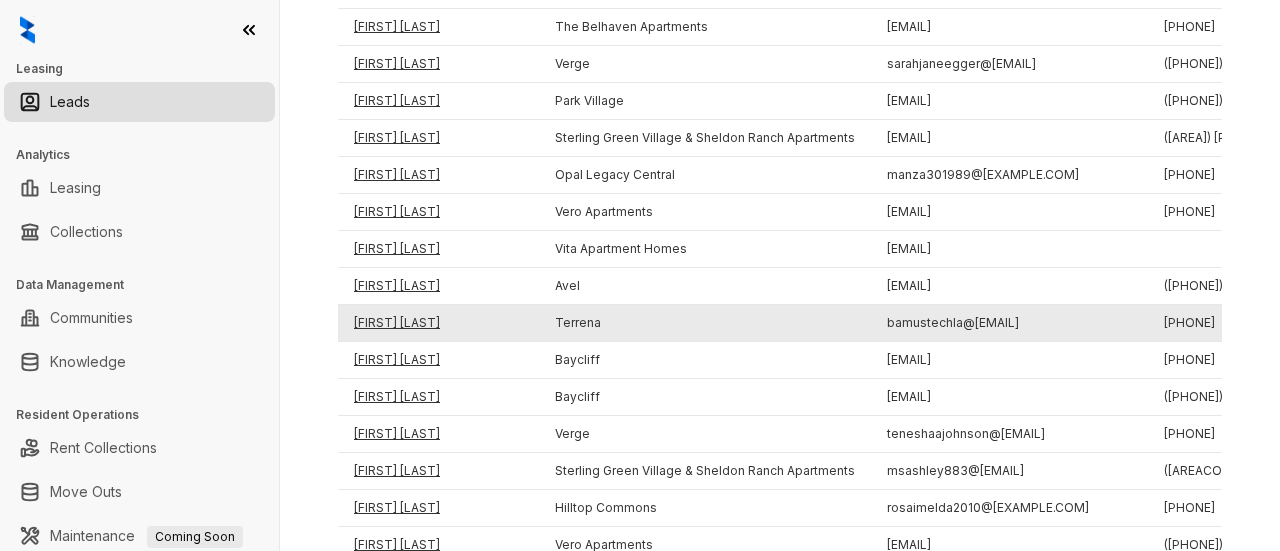 click on "[FIRST] [LAST]" at bounding box center [438, 323] 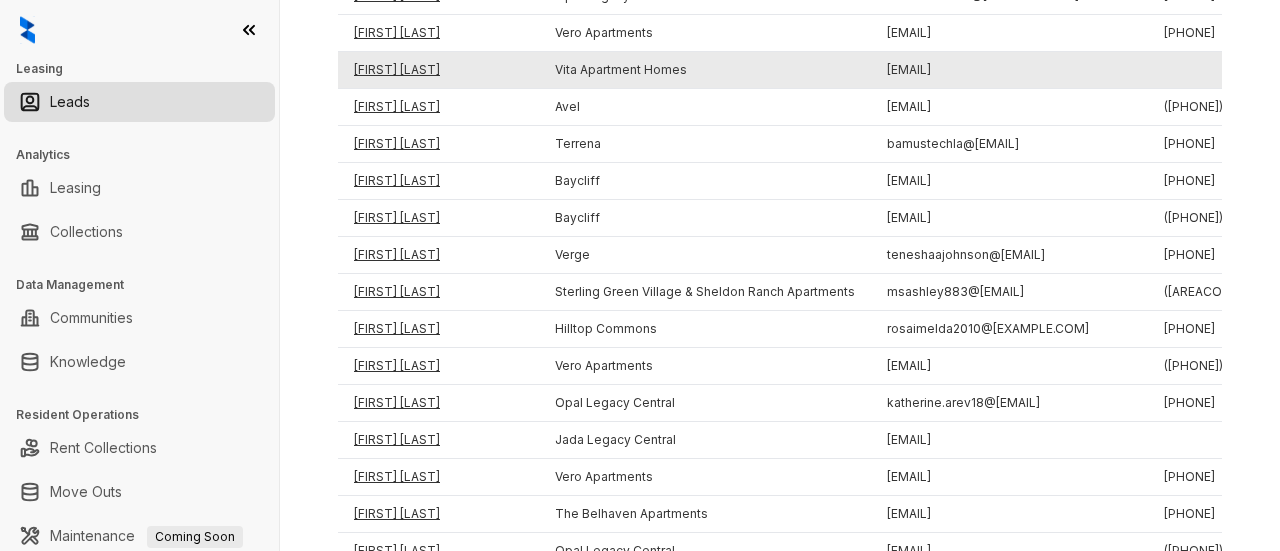 scroll, scrollTop: 1186, scrollLeft: 0, axis: vertical 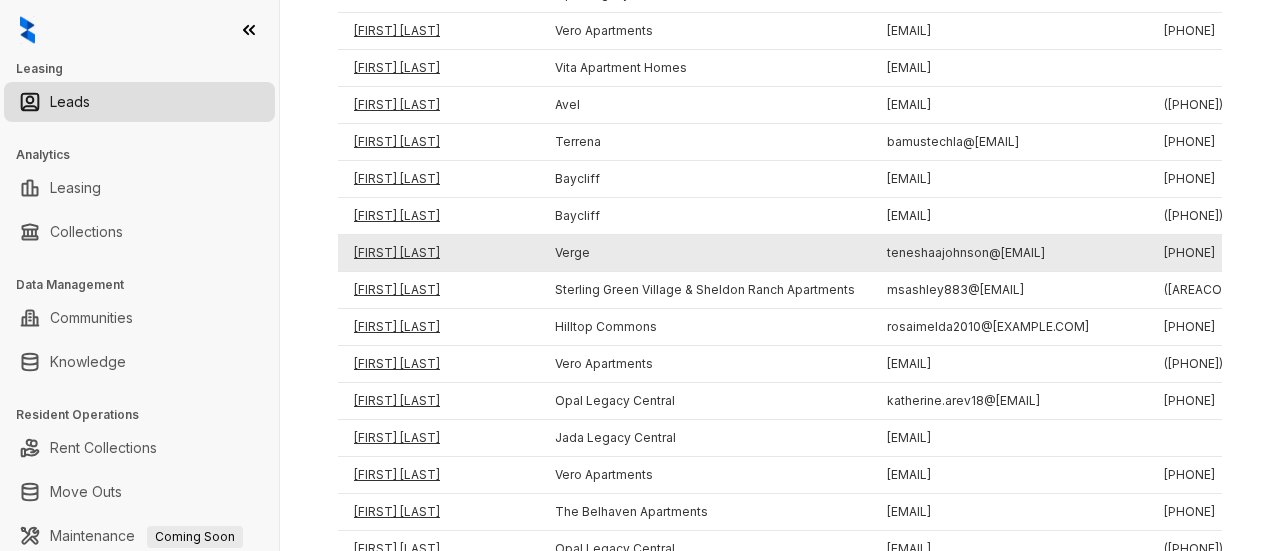 click on "[FIRST] [LAST]" at bounding box center [438, 253] 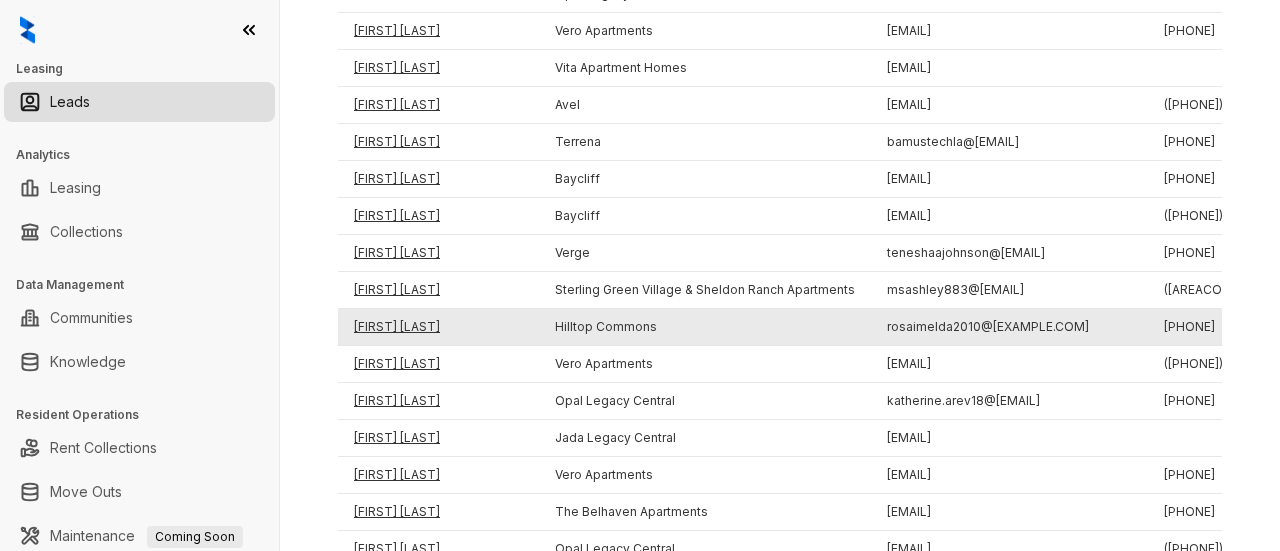 click on "[FIRST] [LAST]" at bounding box center [438, 327] 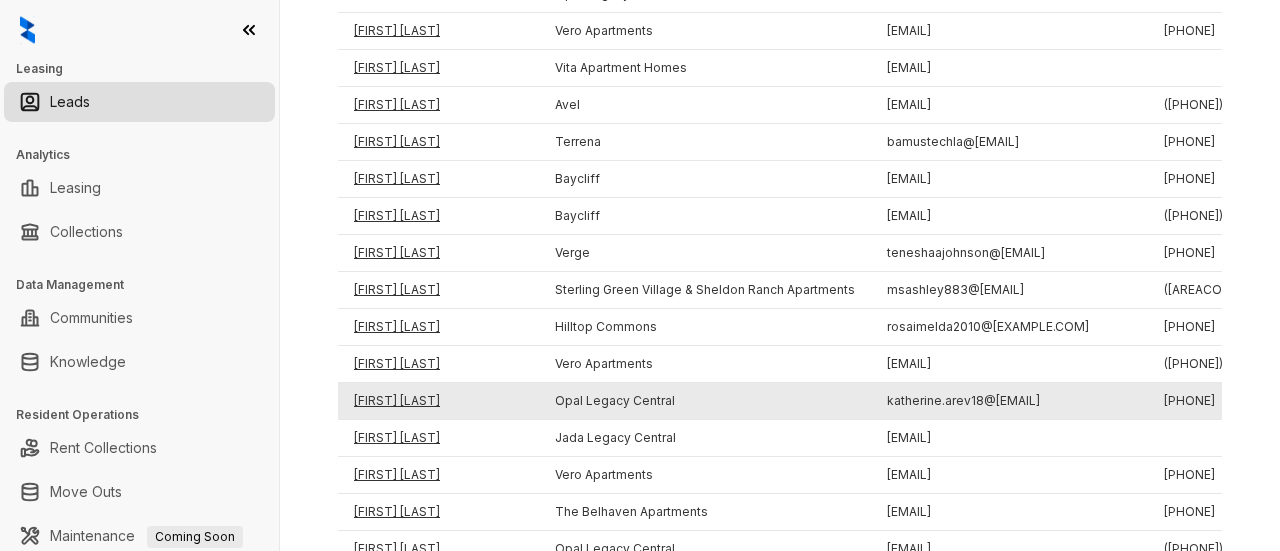 scroll, scrollTop: 1358, scrollLeft: 0, axis: vertical 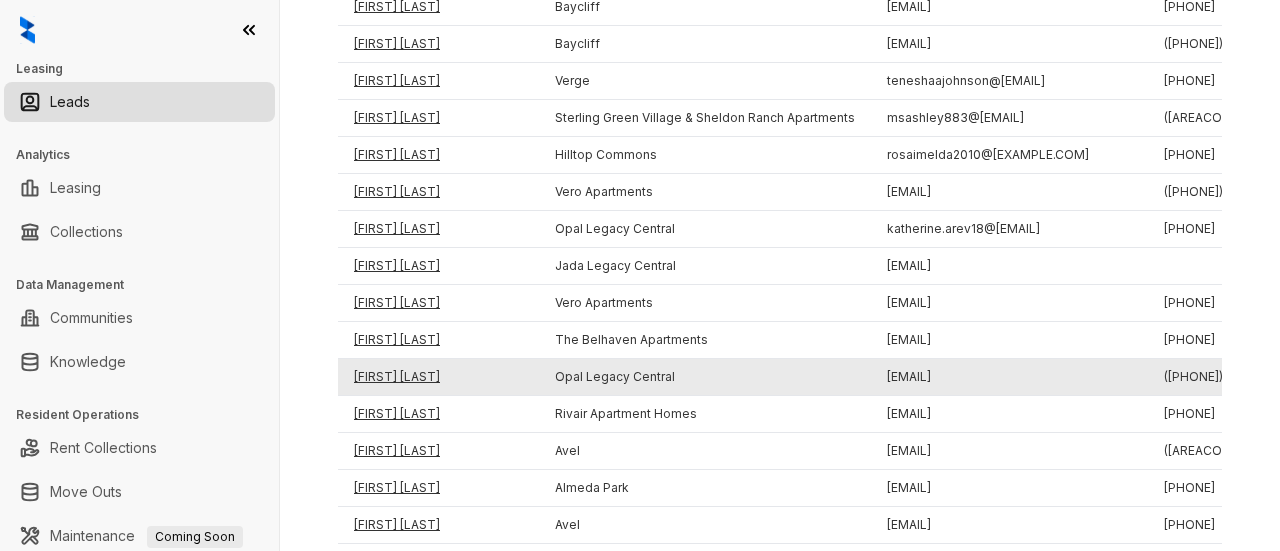 click on "[FIRST] [LAST]" at bounding box center [438, 377] 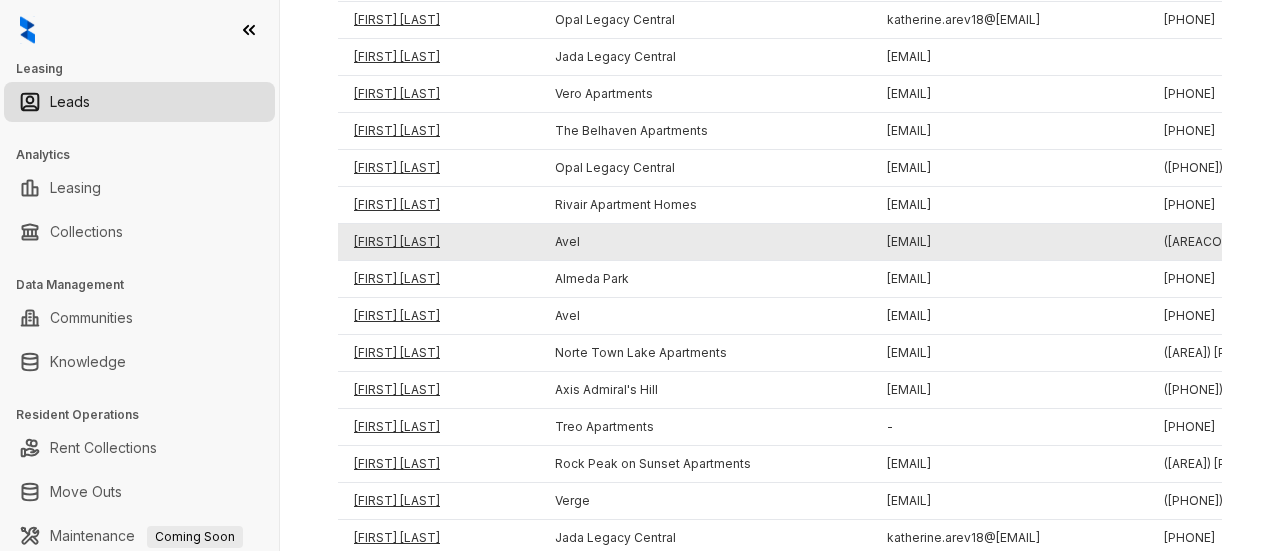scroll, scrollTop: 1568, scrollLeft: 0, axis: vertical 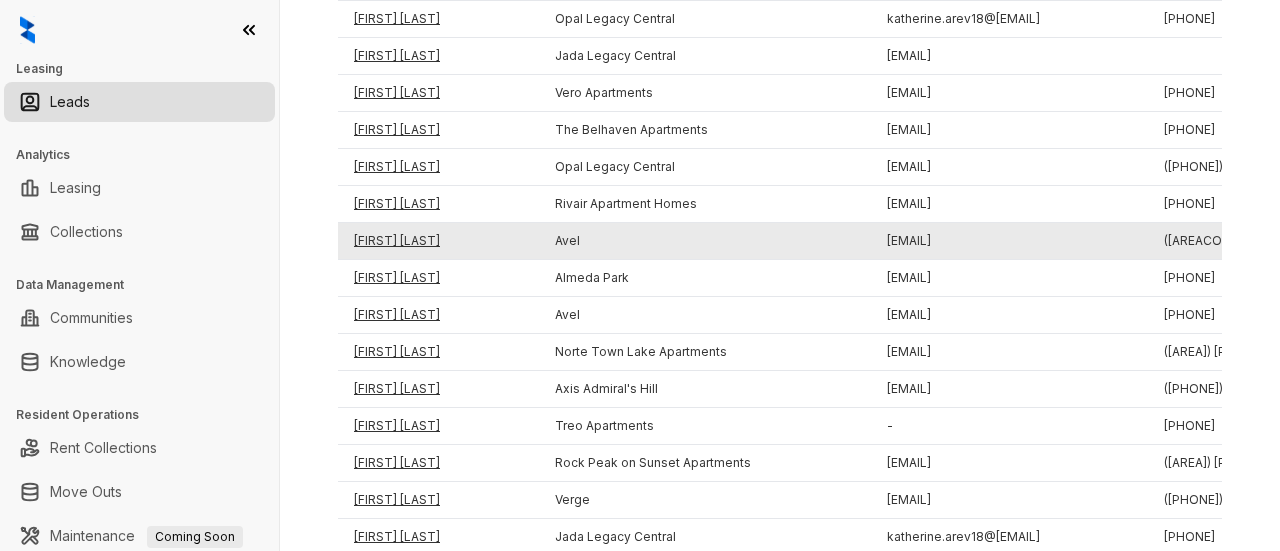 click on "[FIRST] [LAST]" at bounding box center [438, 241] 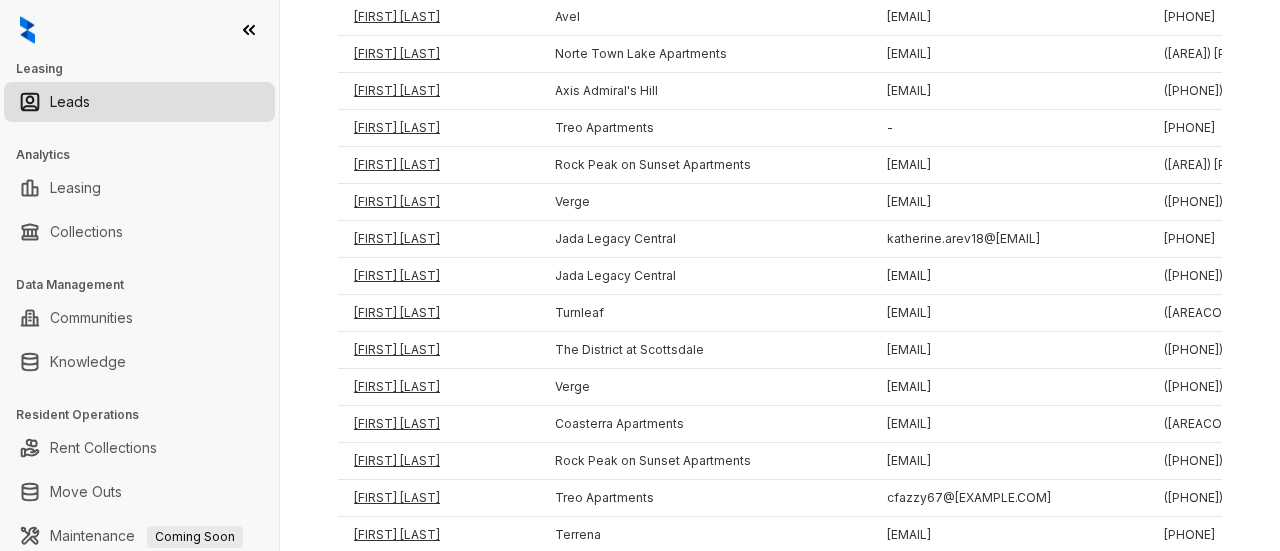 scroll, scrollTop: 1870, scrollLeft: 0, axis: vertical 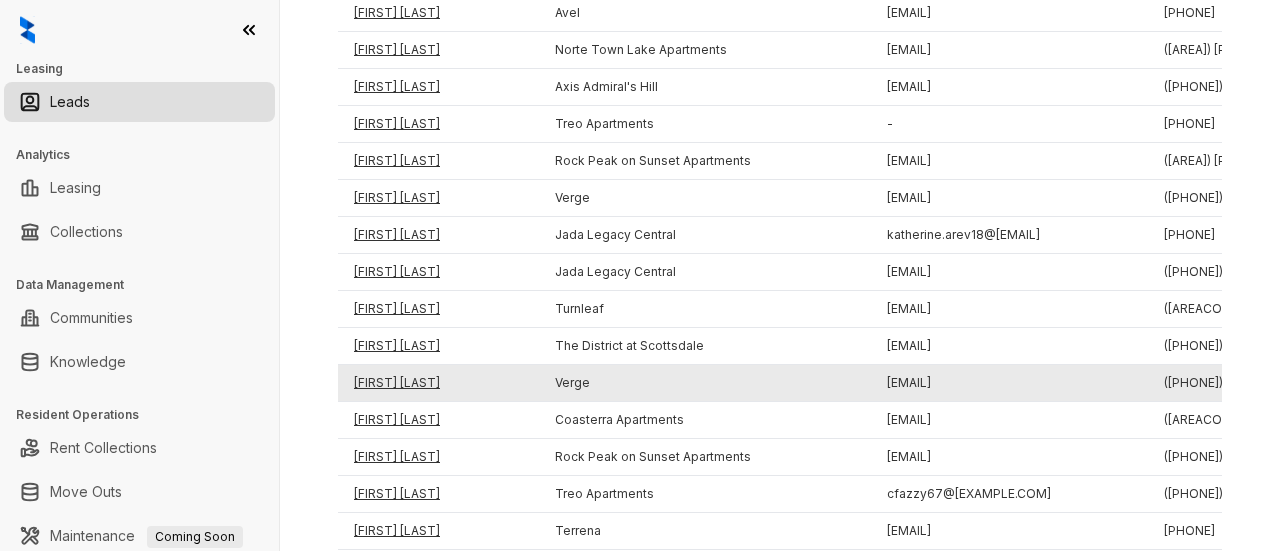 click on "[FIRST] [LAST]" at bounding box center [438, 383] 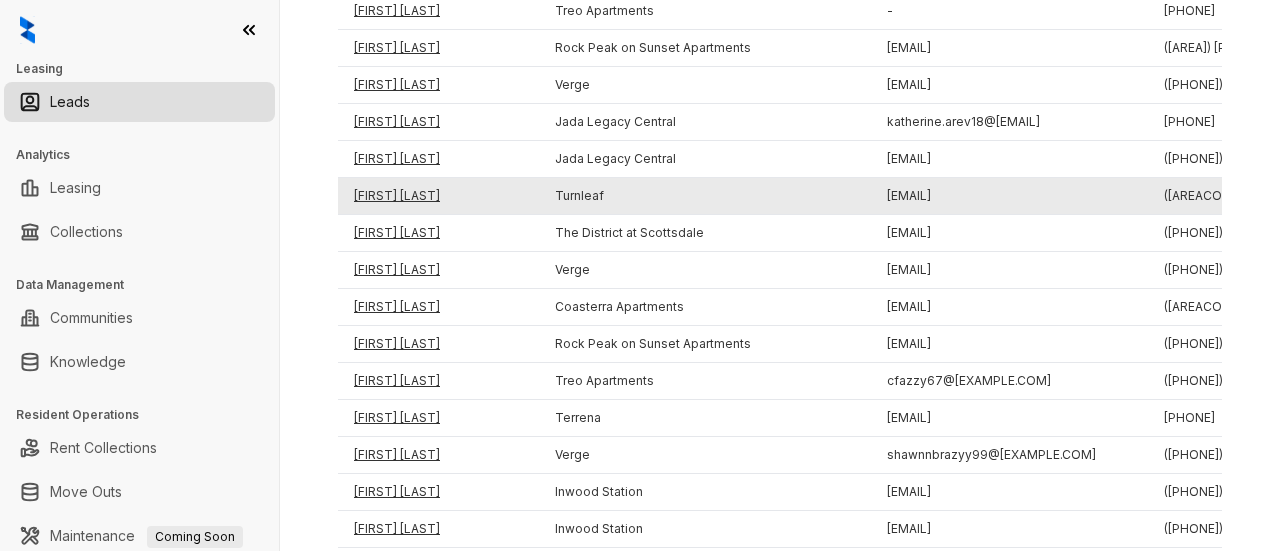scroll, scrollTop: 1986, scrollLeft: 0, axis: vertical 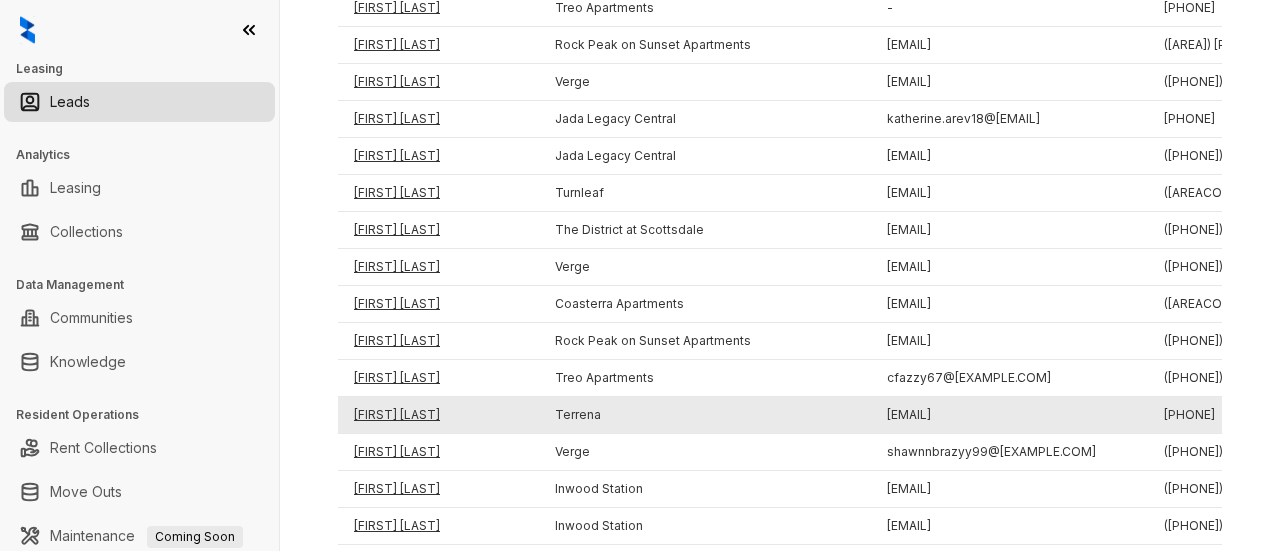 click on "[FIRST] [LAST]" at bounding box center [438, 415] 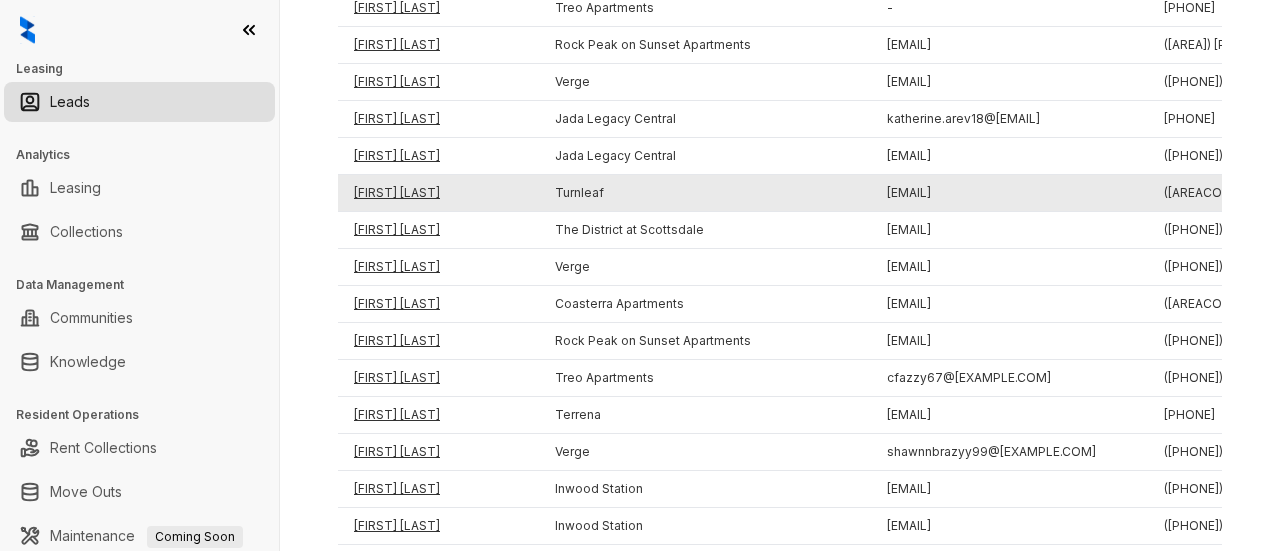 scroll, scrollTop: 2500, scrollLeft: 0, axis: vertical 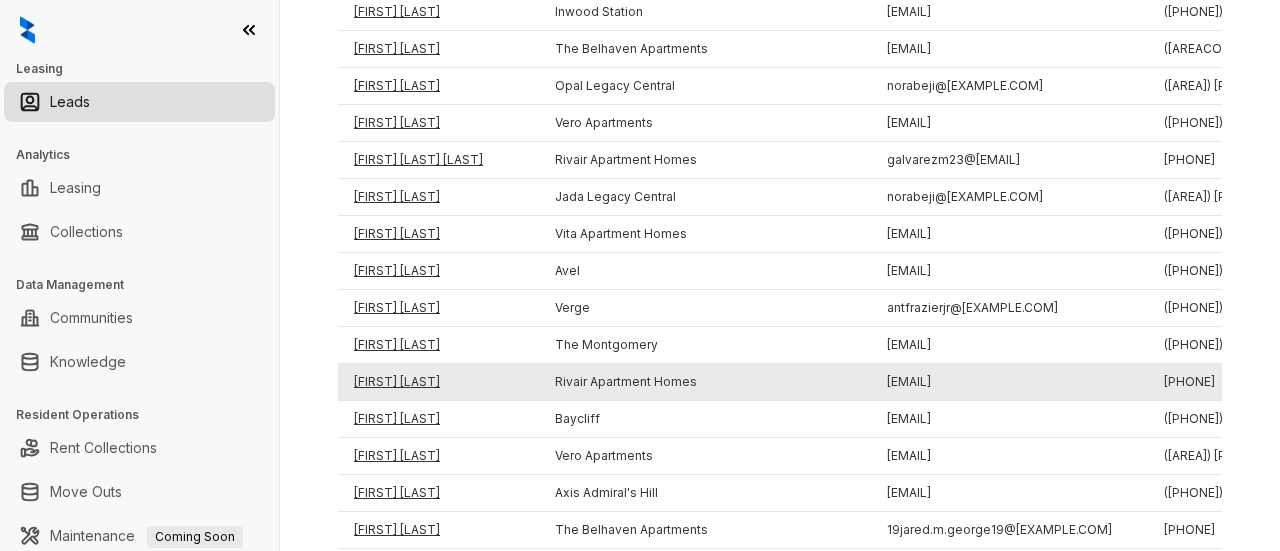 click on "[FIRST] [LAST]" at bounding box center (438, 382) 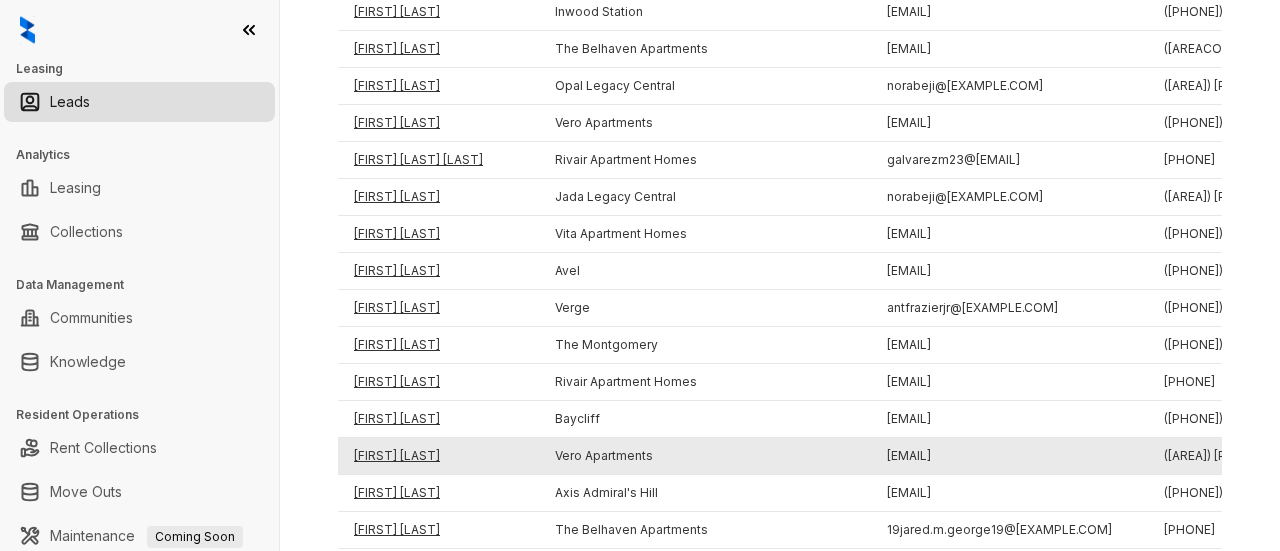 click on "[FIRST] [LAST]" at bounding box center (438, 456) 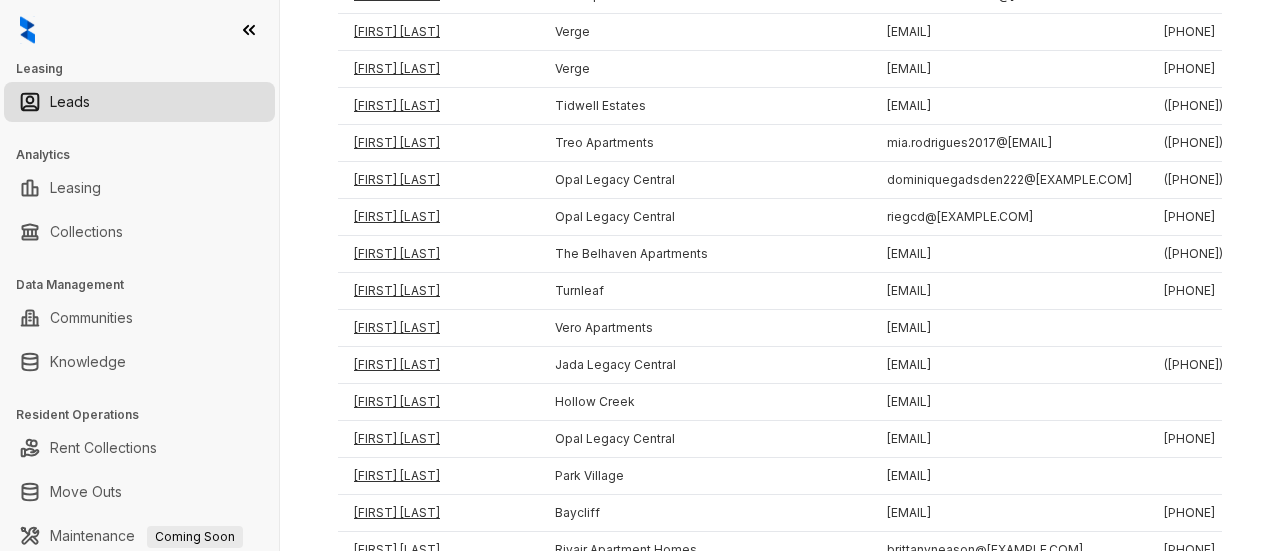 scroll, scrollTop: 3488, scrollLeft: 0, axis: vertical 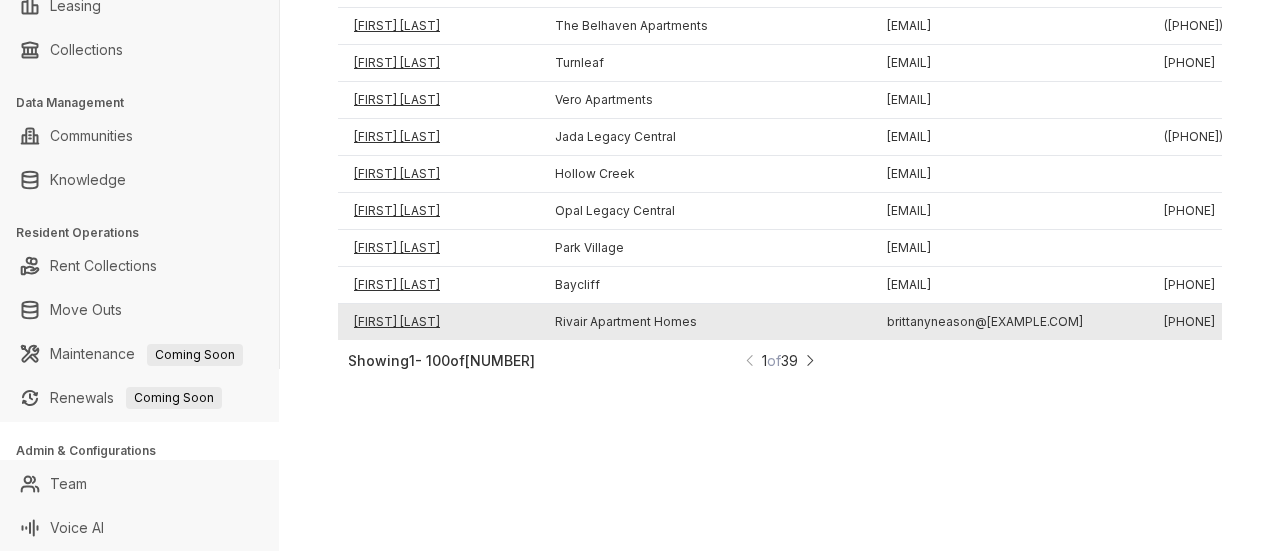 click on "[FIRST] [LAST]" at bounding box center [438, 322] 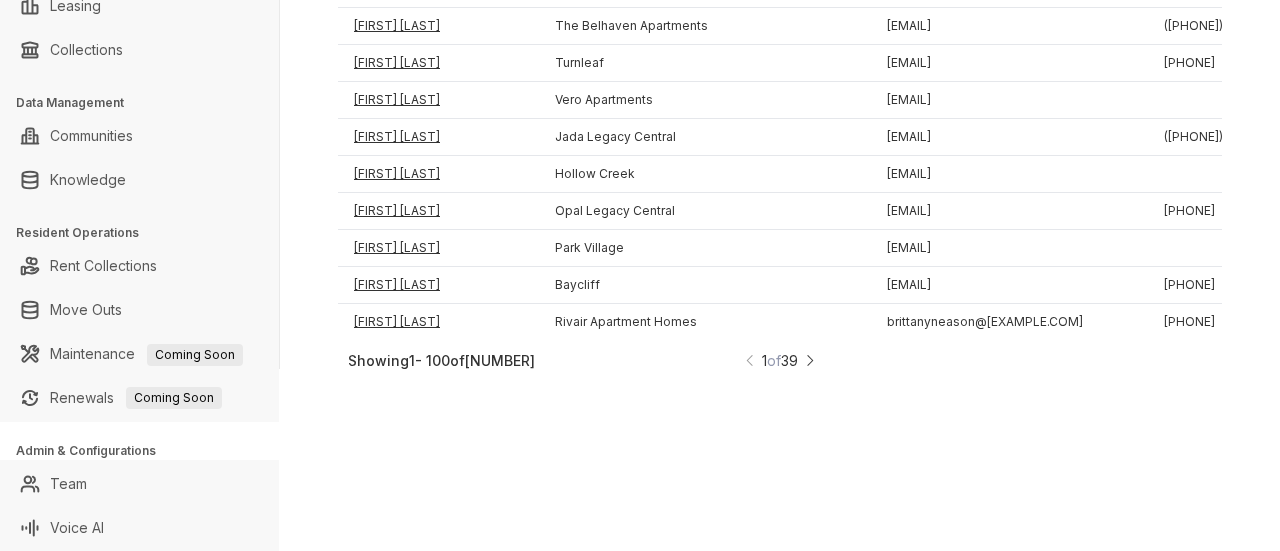click at bounding box center (810, 360) 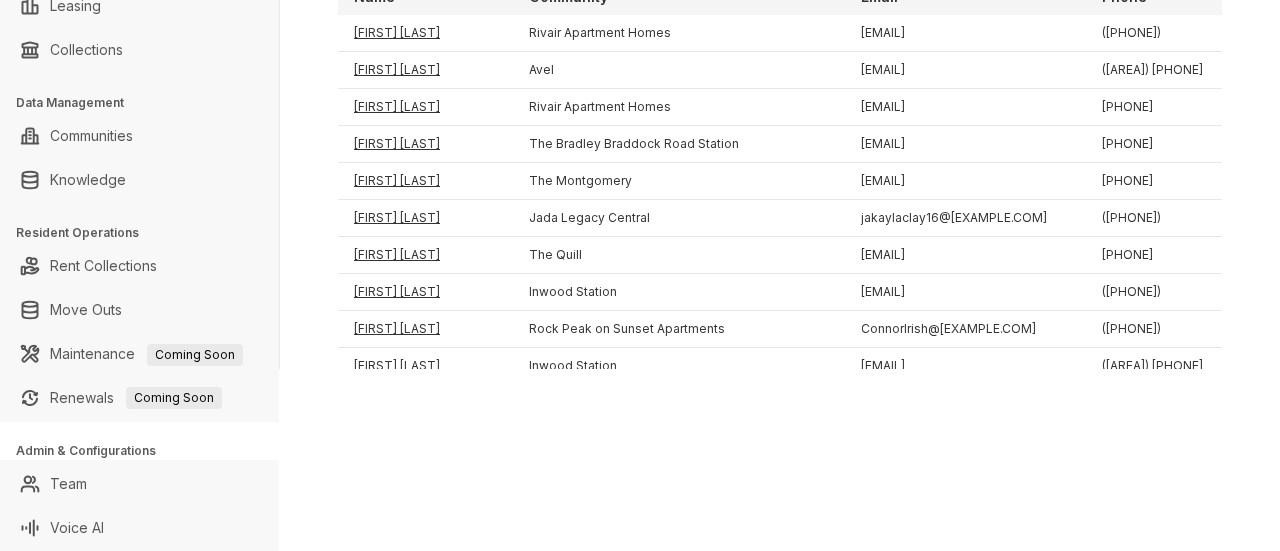 scroll, scrollTop: 3488, scrollLeft: 0, axis: vertical 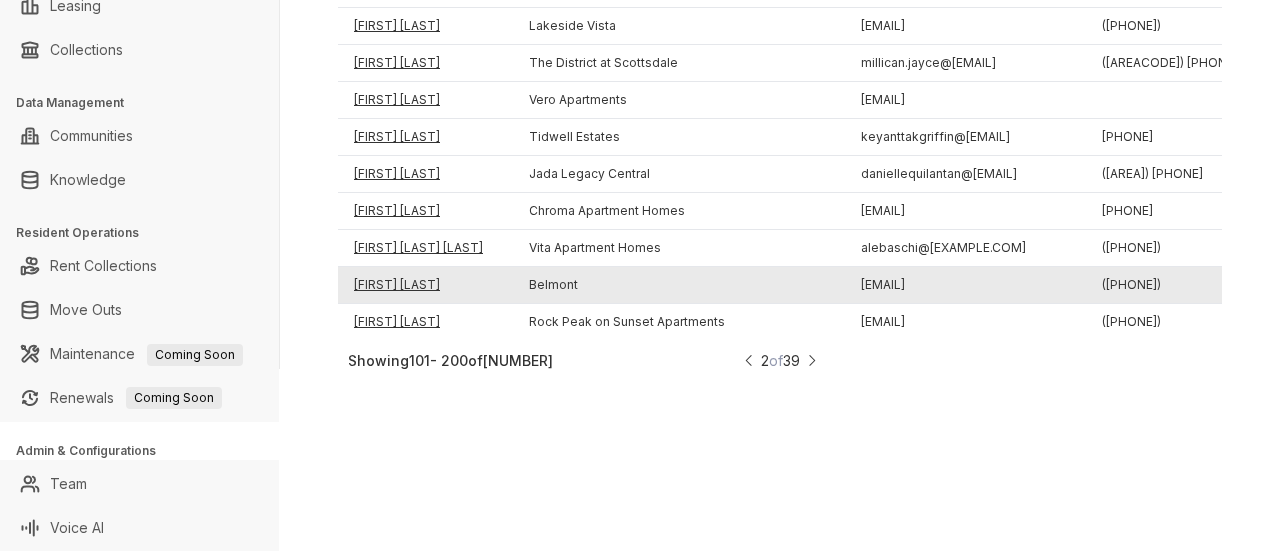 click on "[FIRST] [LAST]" at bounding box center (425, 285) 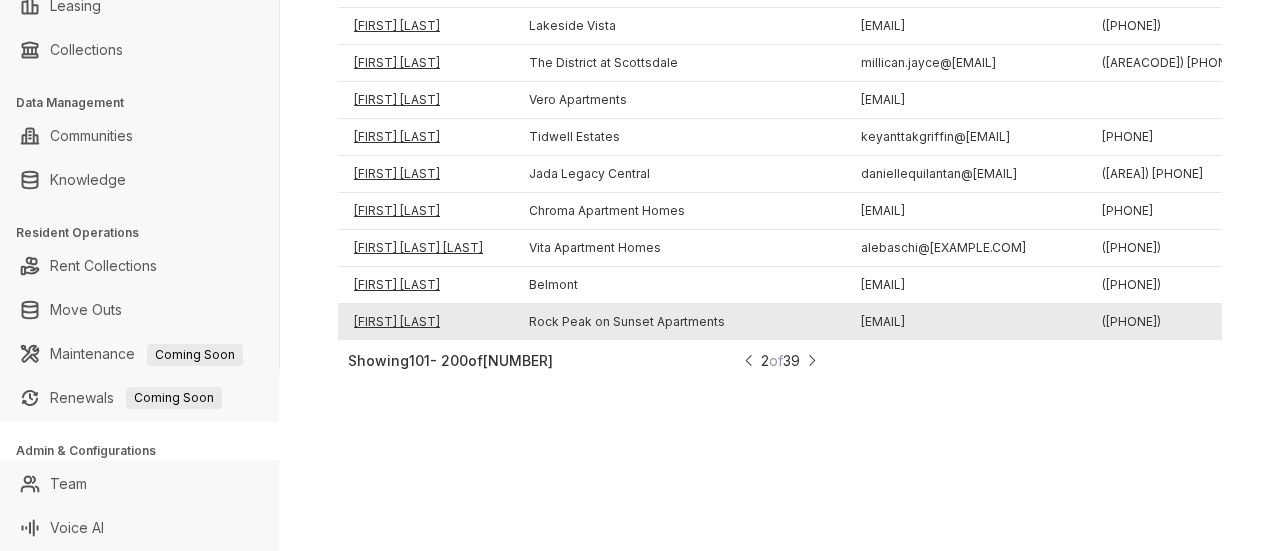 click on "[FIRST] [LAST]" at bounding box center (425, 322) 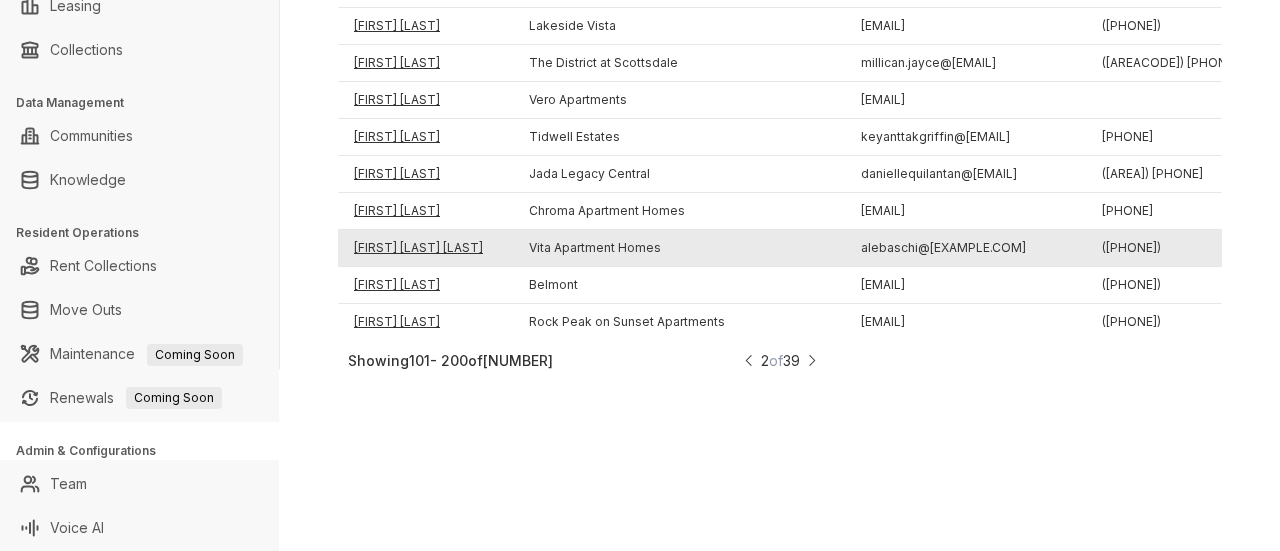 scroll, scrollTop: 182, scrollLeft: 0, axis: vertical 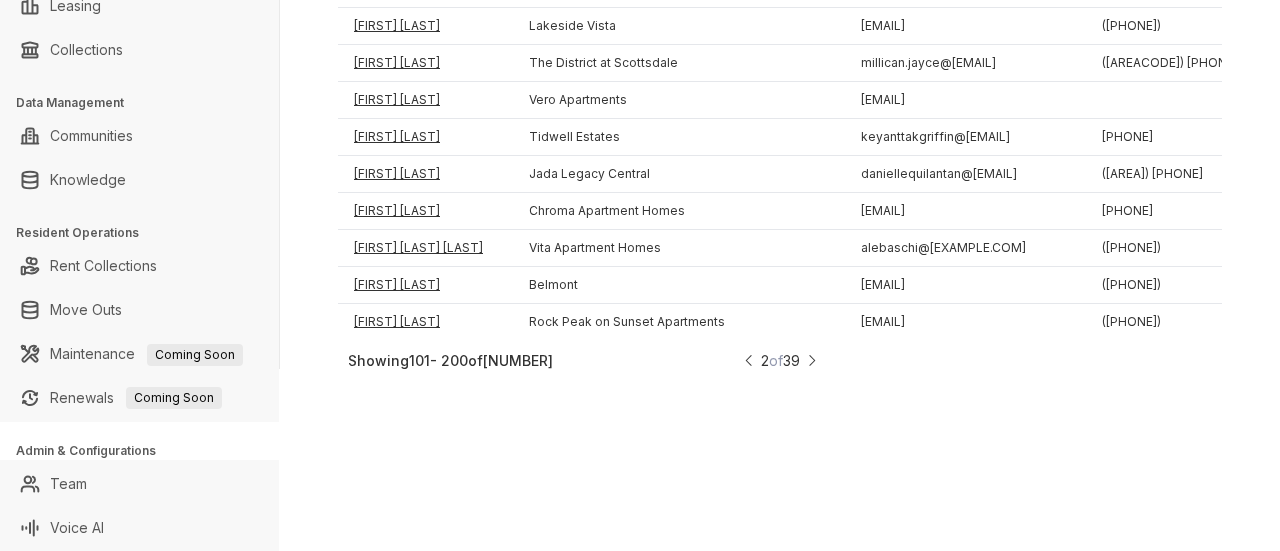 click at bounding box center (812, 360) 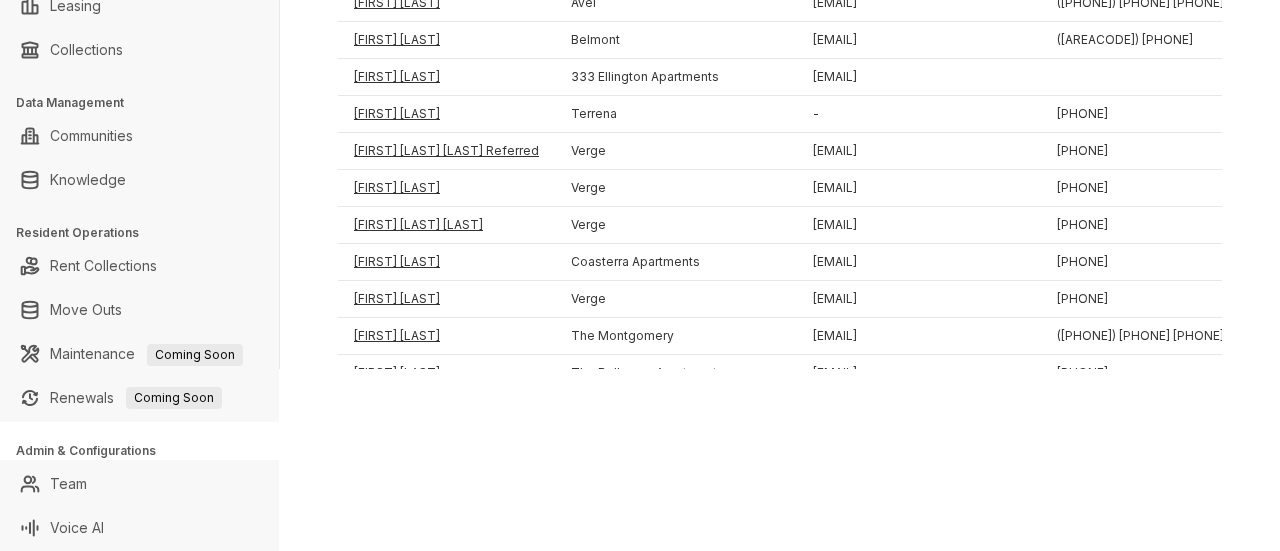 scroll, scrollTop: 1052, scrollLeft: 0, axis: vertical 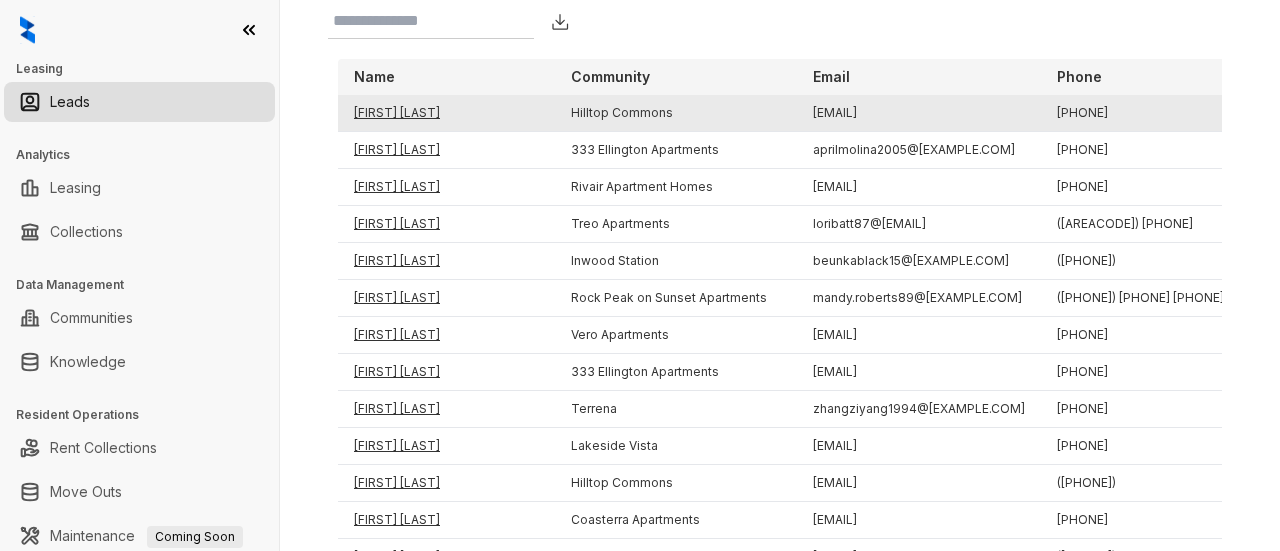 click on "[FIRST] [LAST]" at bounding box center (446, 113) 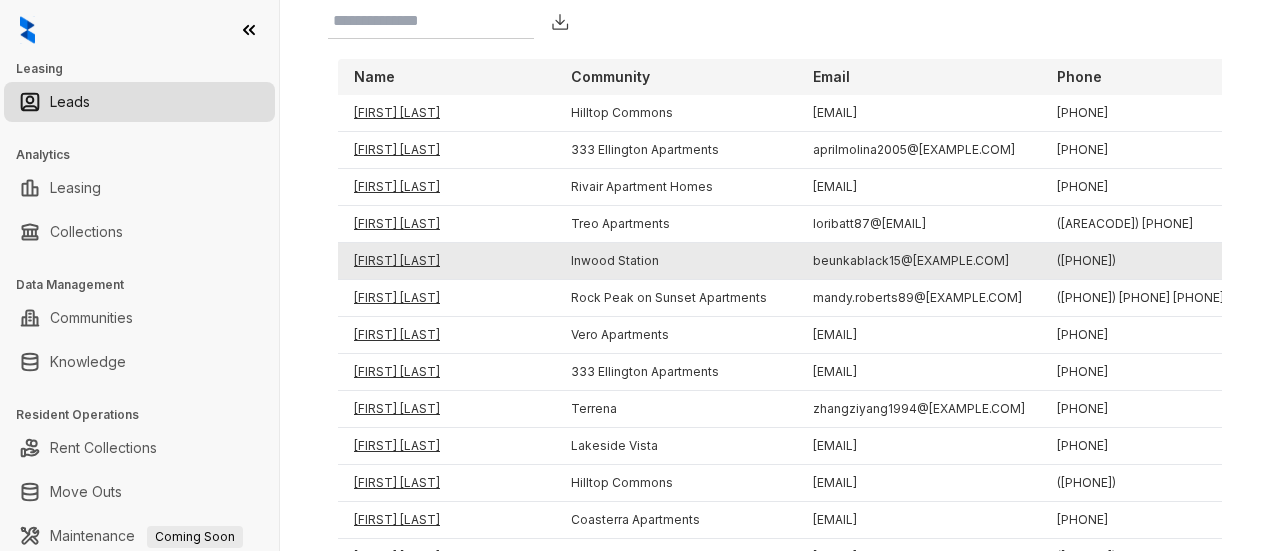 click on "[FIRST] [LAST]" at bounding box center (446, 261) 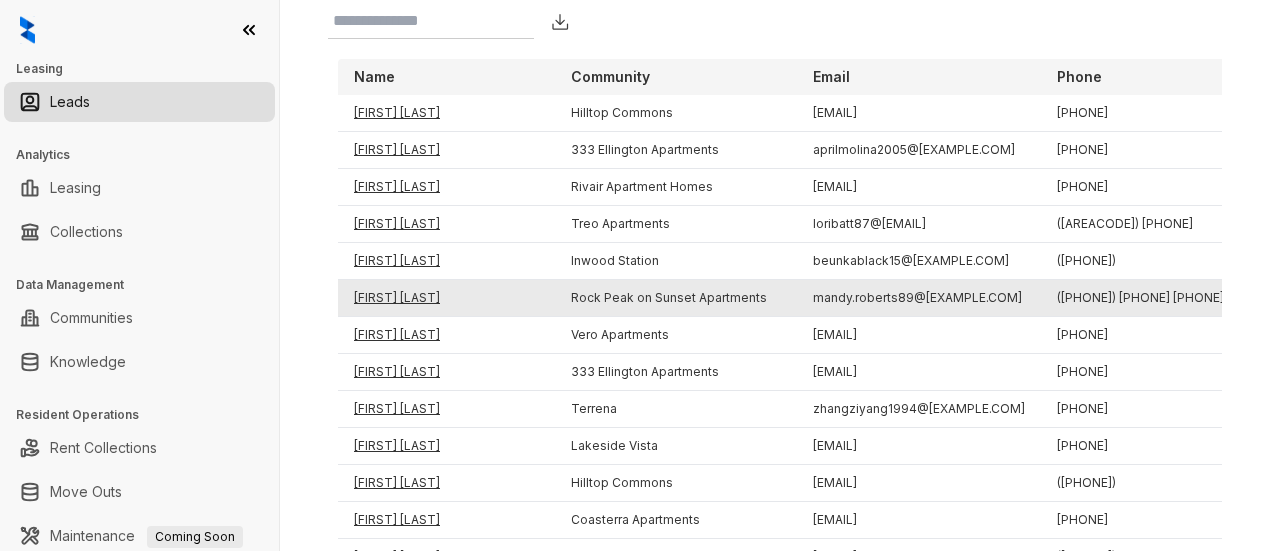 scroll, scrollTop: 264, scrollLeft: 0, axis: vertical 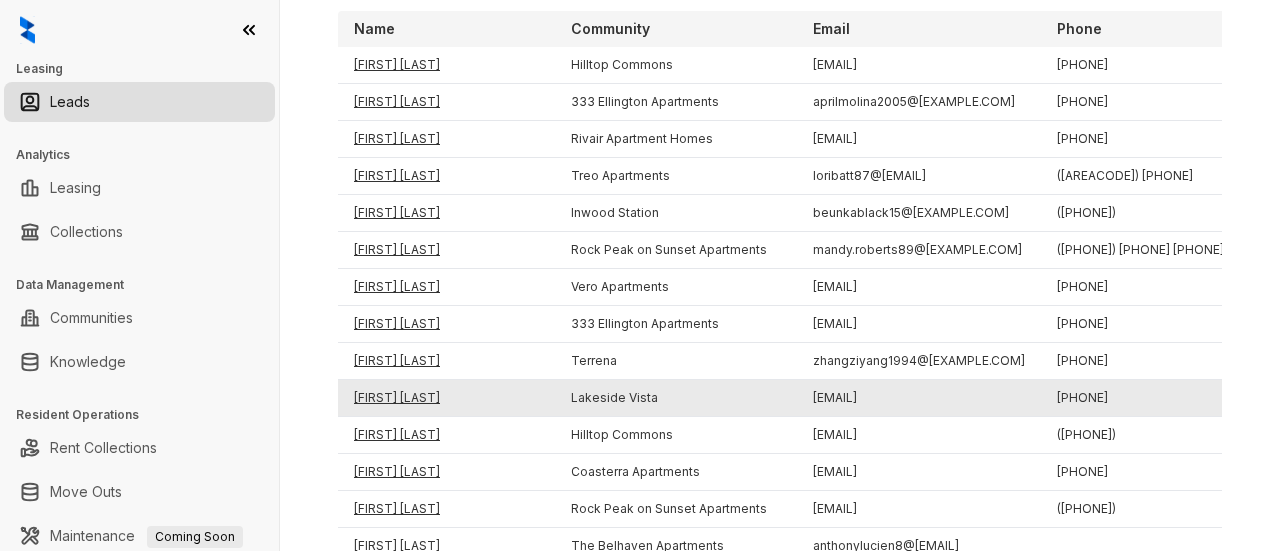 click on "[FIRST] [LAST]" at bounding box center (446, 398) 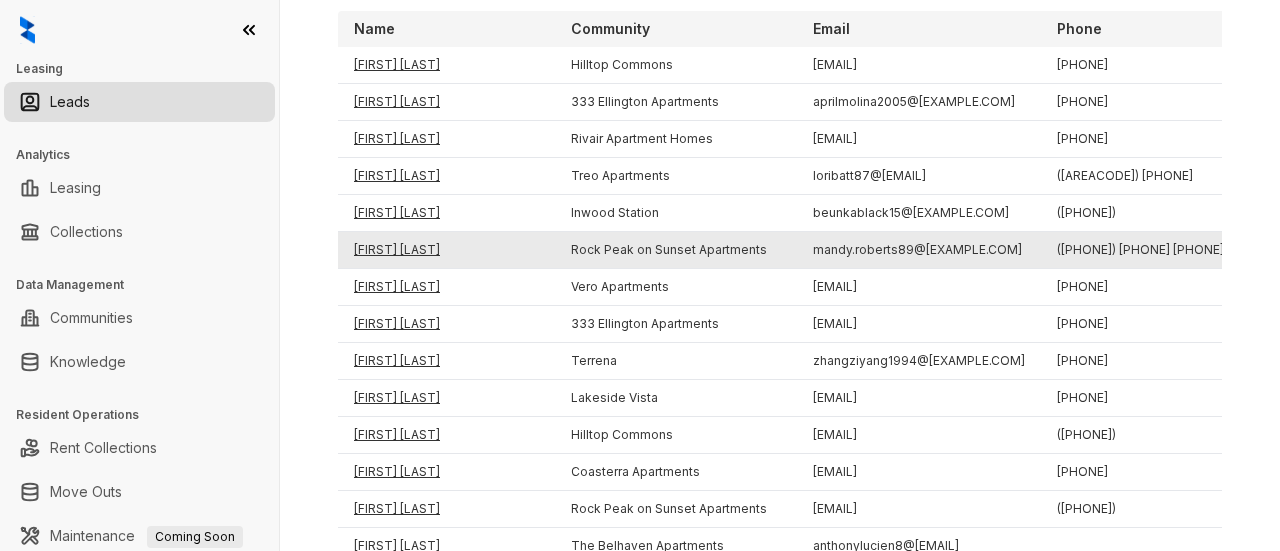scroll, scrollTop: 347, scrollLeft: 0, axis: vertical 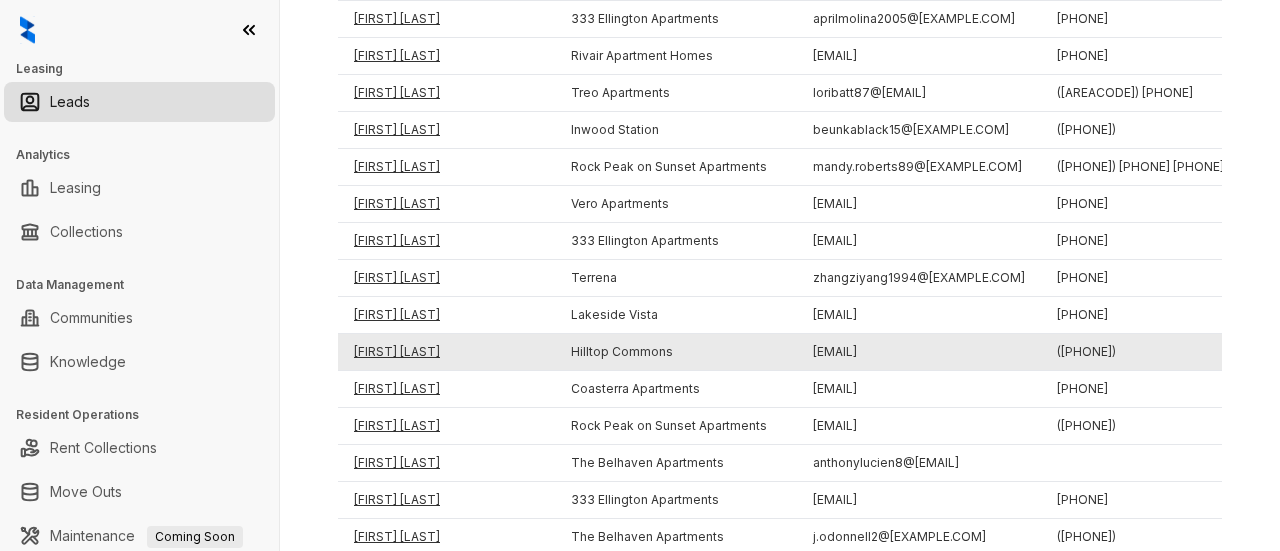 click on "[FIRST] [LAST]" at bounding box center (446, 352) 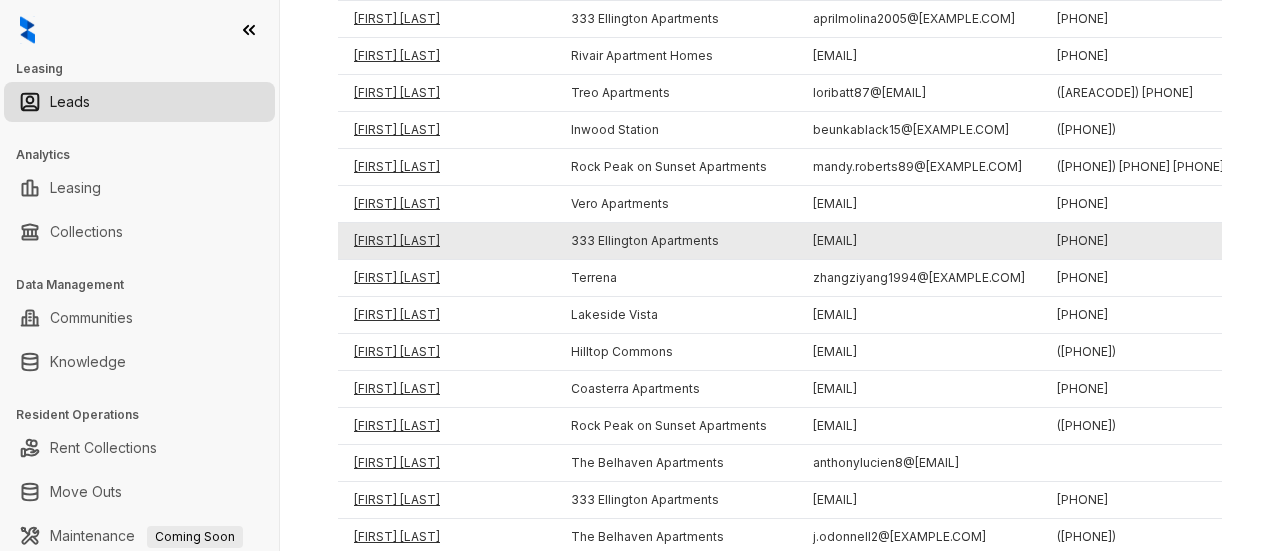 scroll, scrollTop: 619, scrollLeft: 0, axis: vertical 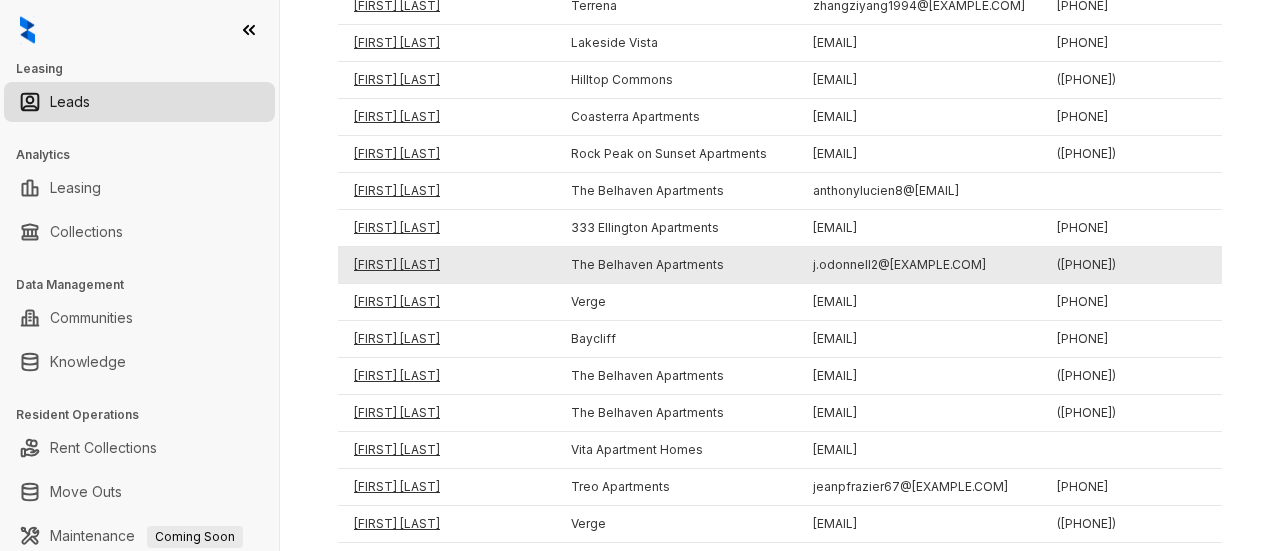 click on "[FIRST] [LAST]" at bounding box center [446, 265] 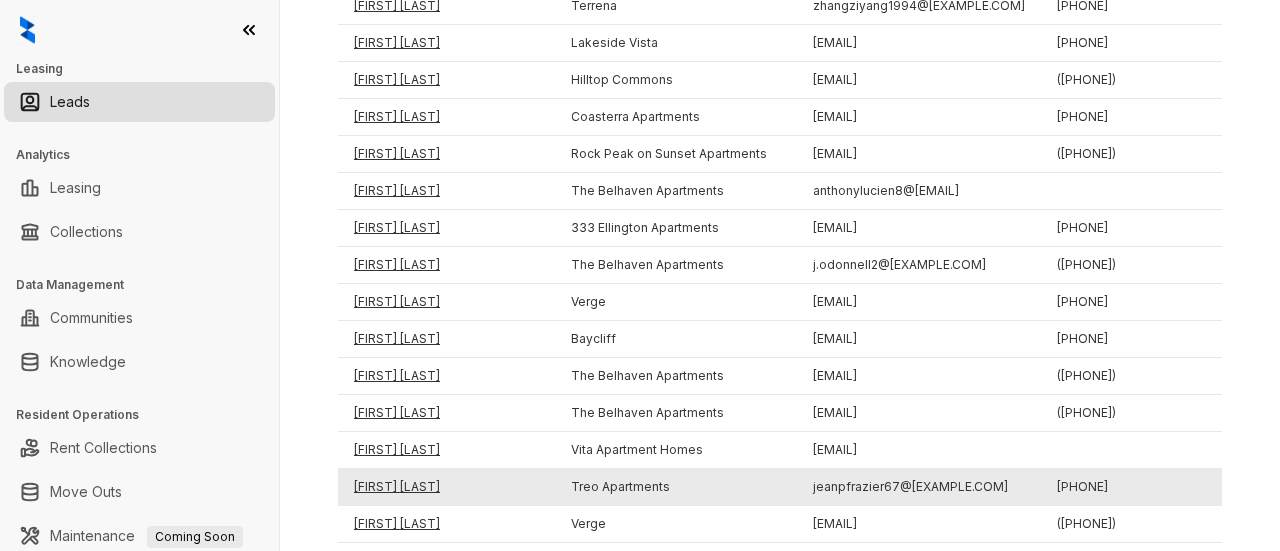 click on "[FIRST] [LAST]" at bounding box center (446, 487) 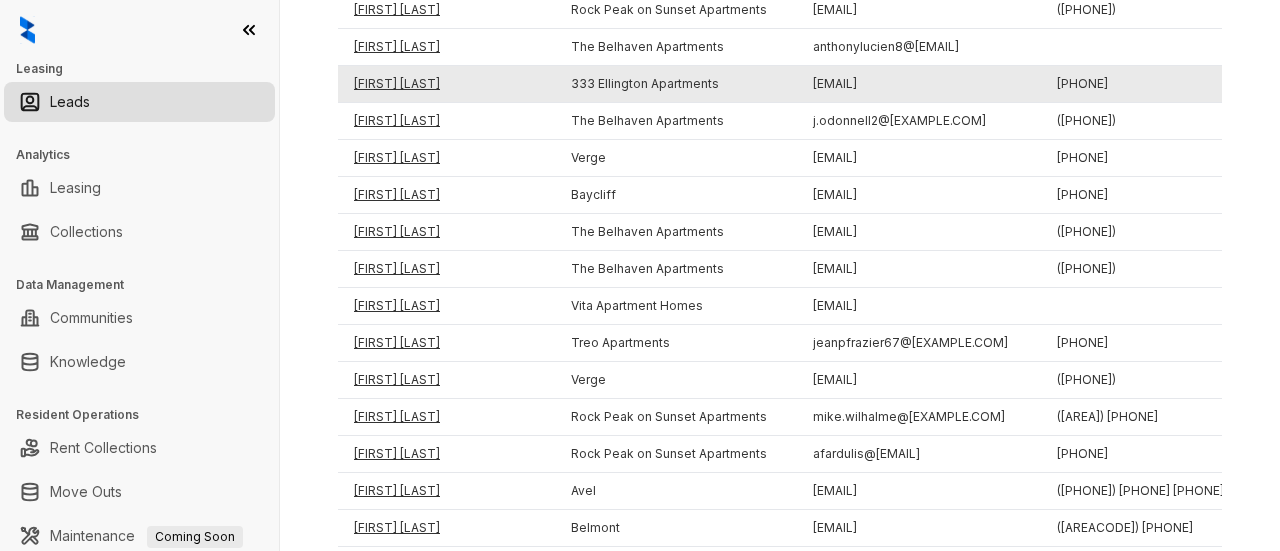 scroll, scrollTop: 768, scrollLeft: 0, axis: vertical 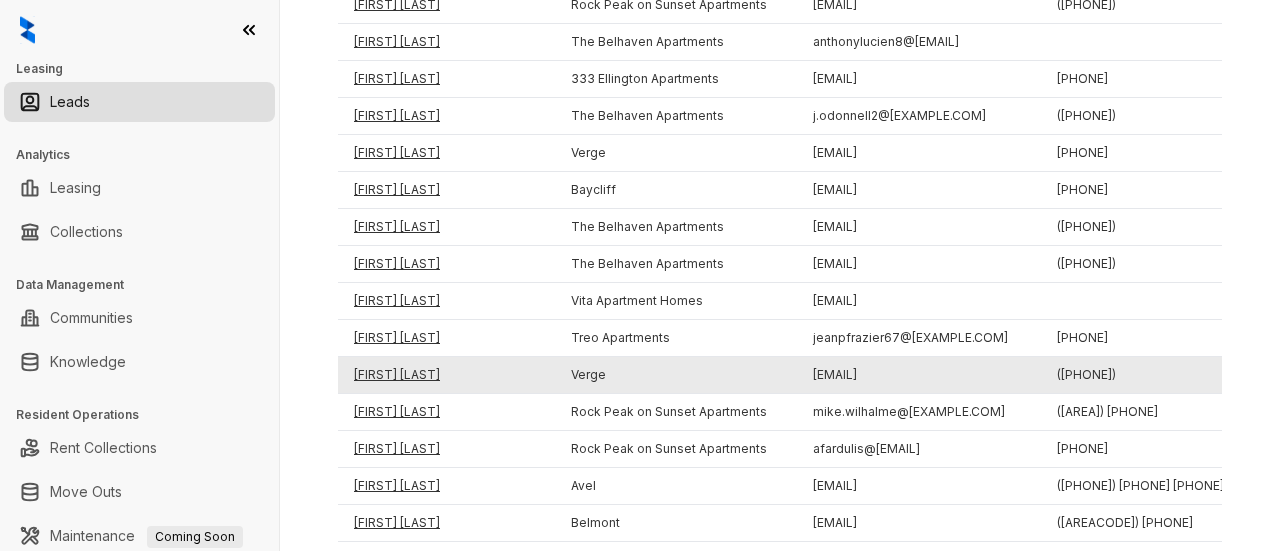 click on "[FIRST] [LAST]" at bounding box center (446, 375) 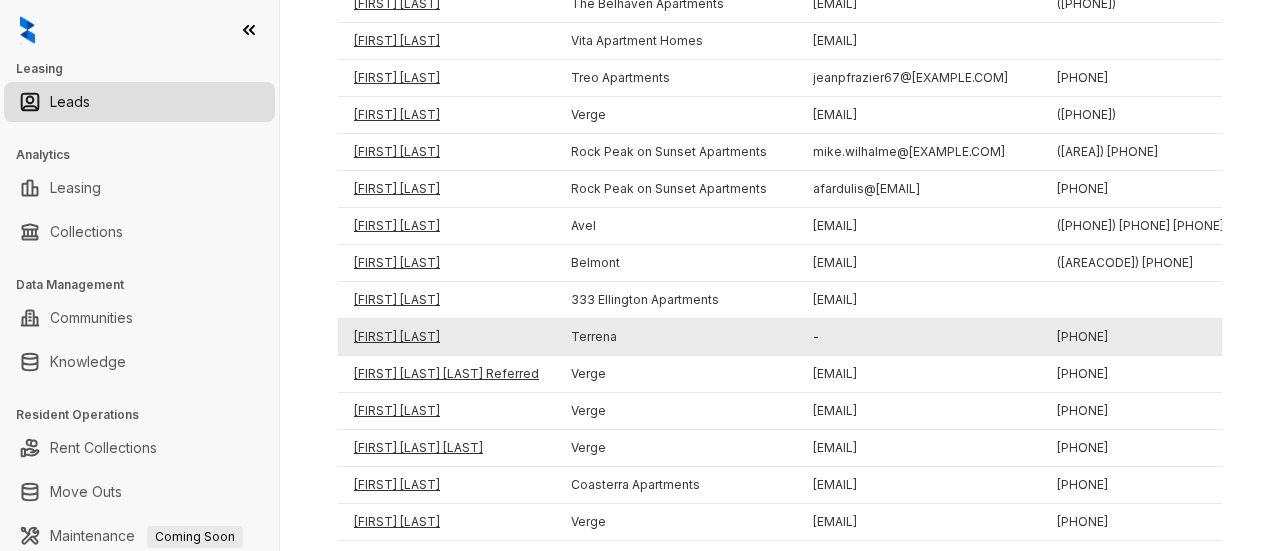 scroll, scrollTop: 1032, scrollLeft: 0, axis: vertical 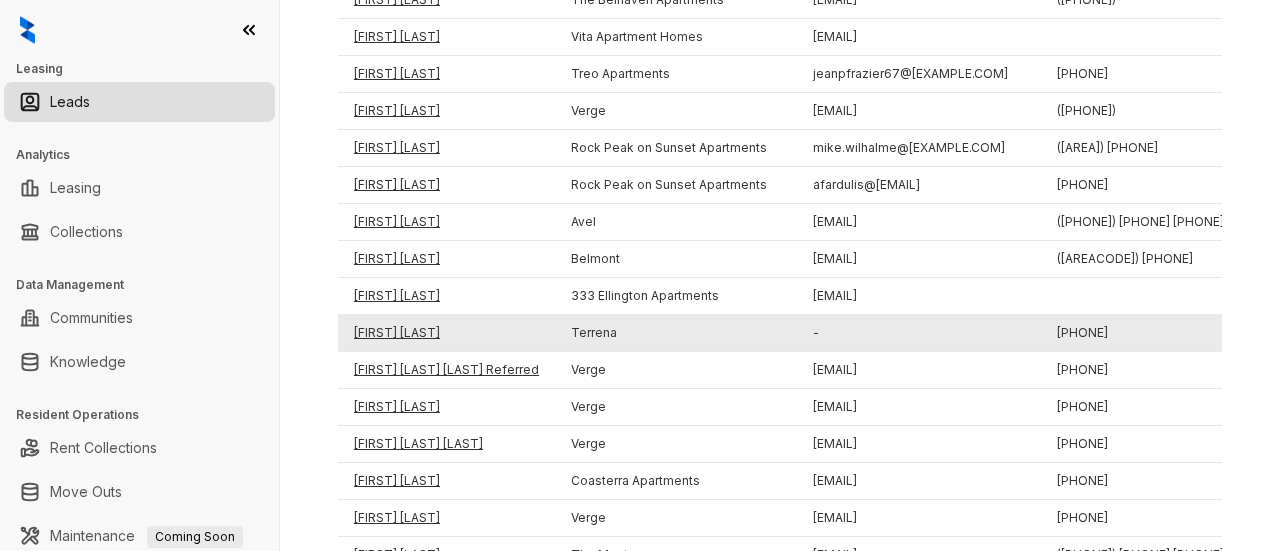 click on "[FIRST] [LAST]" at bounding box center (446, 333) 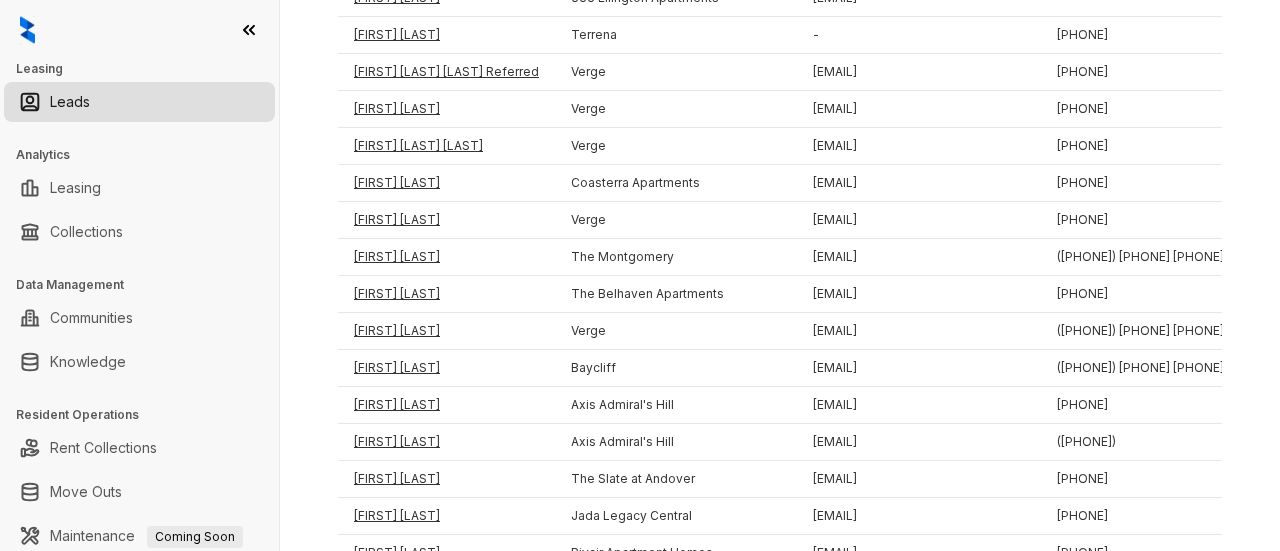scroll, scrollTop: 1341, scrollLeft: 0, axis: vertical 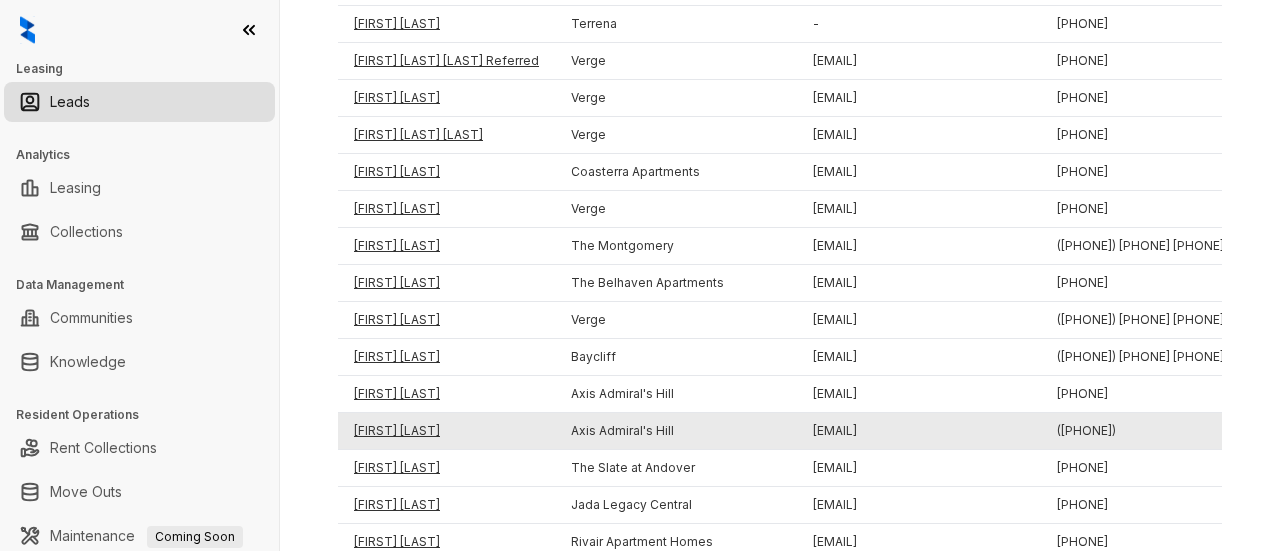 click on "[FIRST] [LAST]" at bounding box center [446, 431] 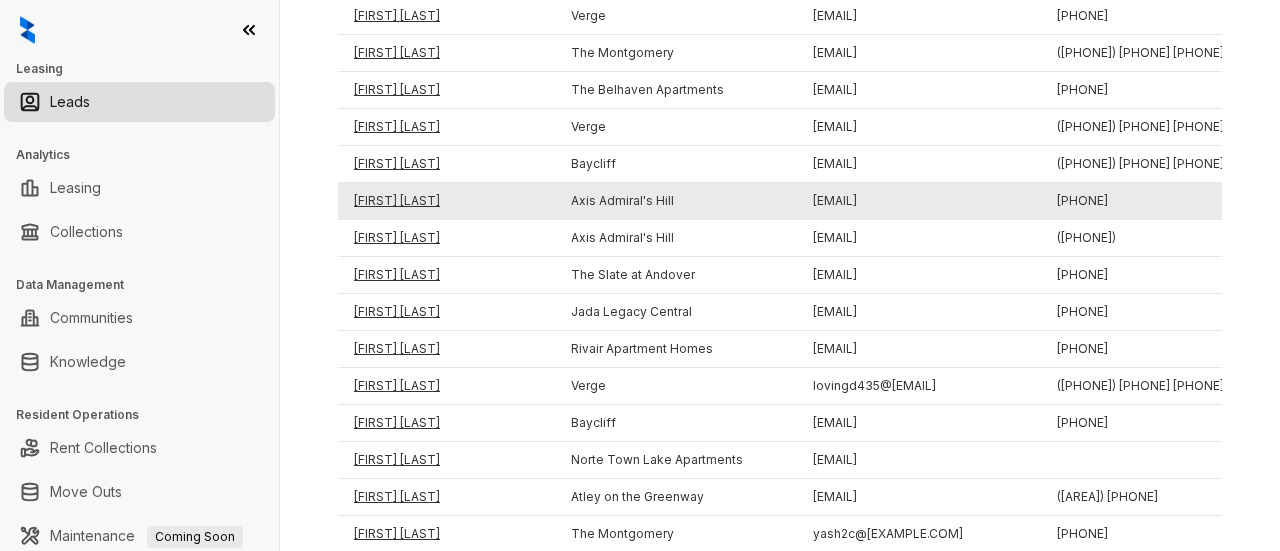 scroll, scrollTop: 1539, scrollLeft: 0, axis: vertical 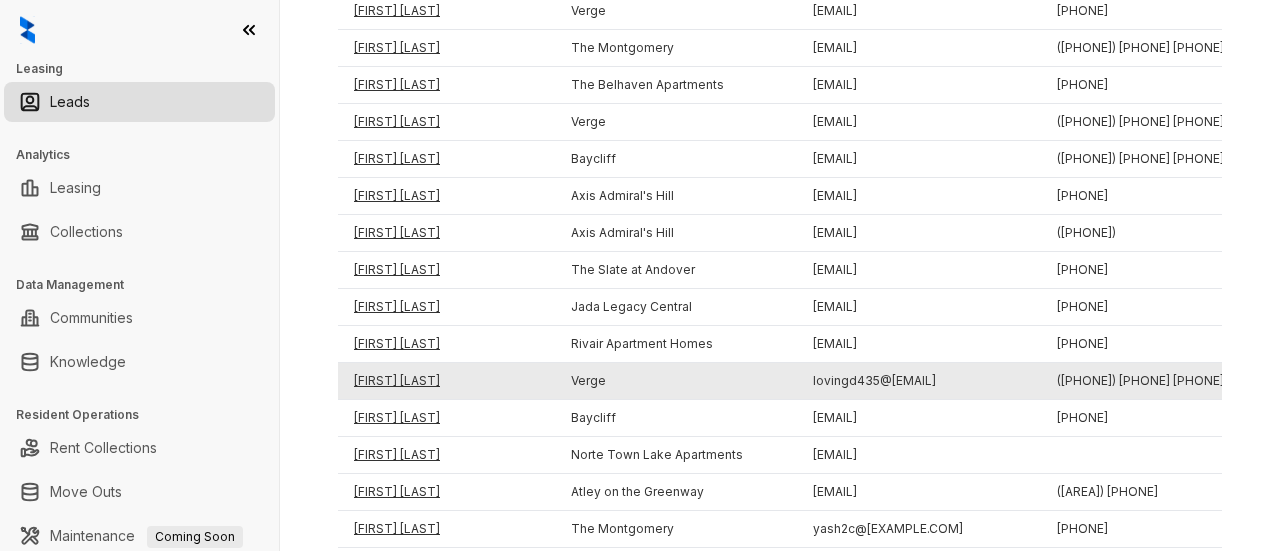 click on "[FIRST] [LAST]" at bounding box center (446, 381) 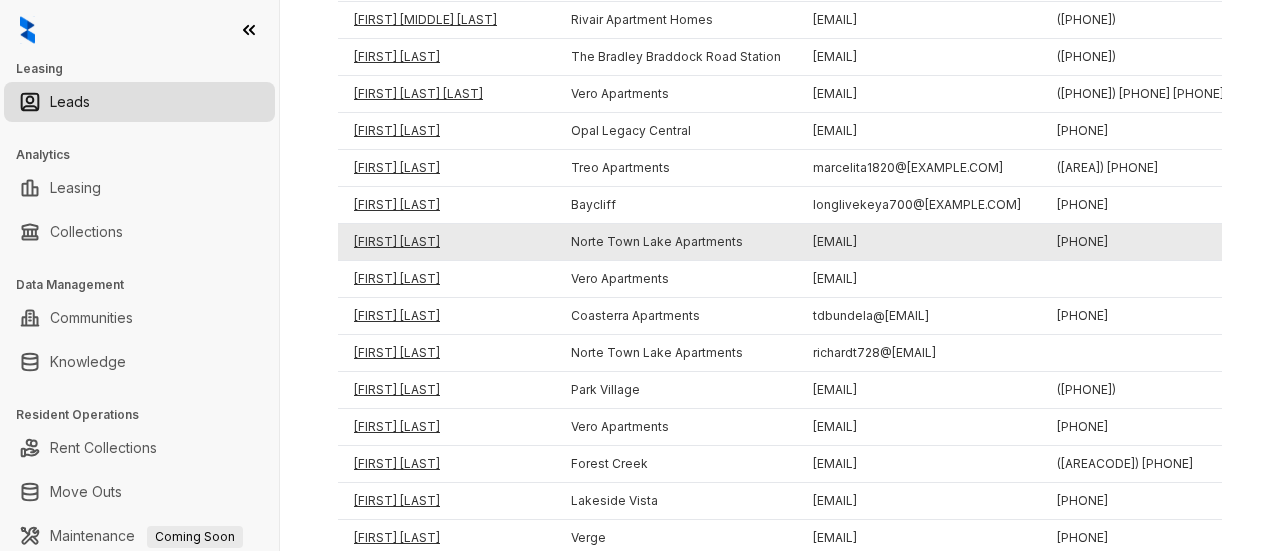 scroll, scrollTop: 3488, scrollLeft: 0, axis: vertical 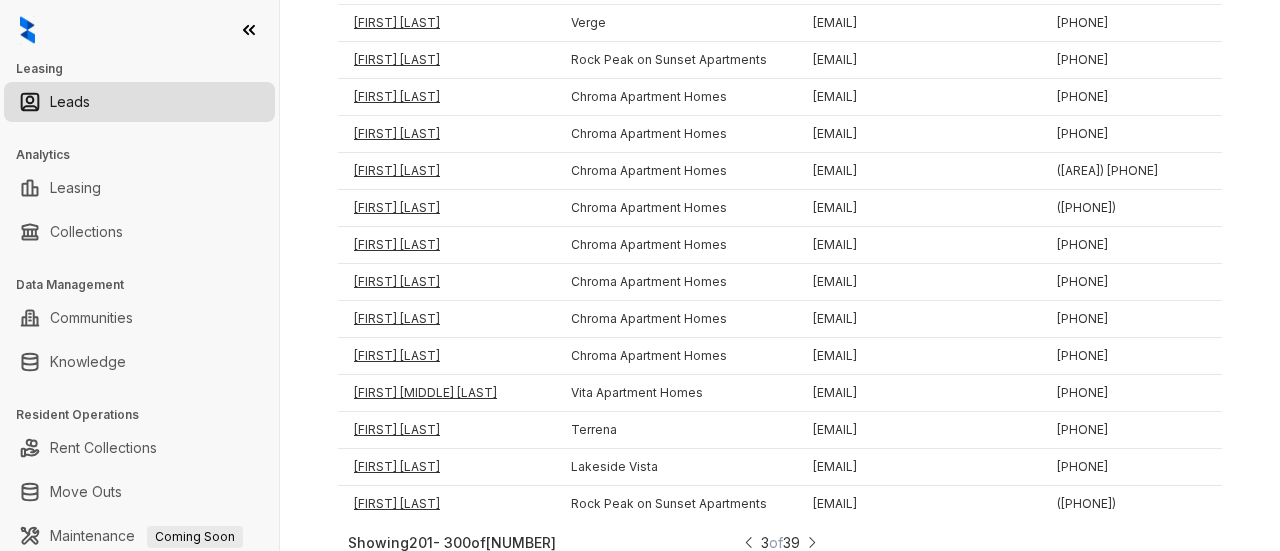 click at bounding box center (812, 542) 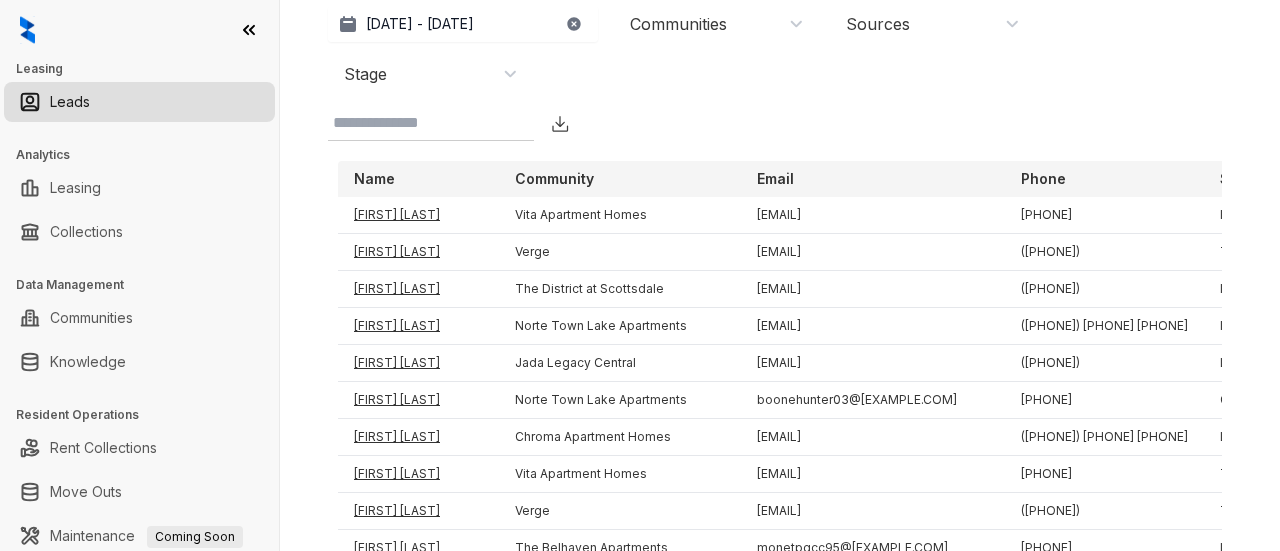 scroll, scrollTop: 3488, scrollLeft: 0, axis: vertical 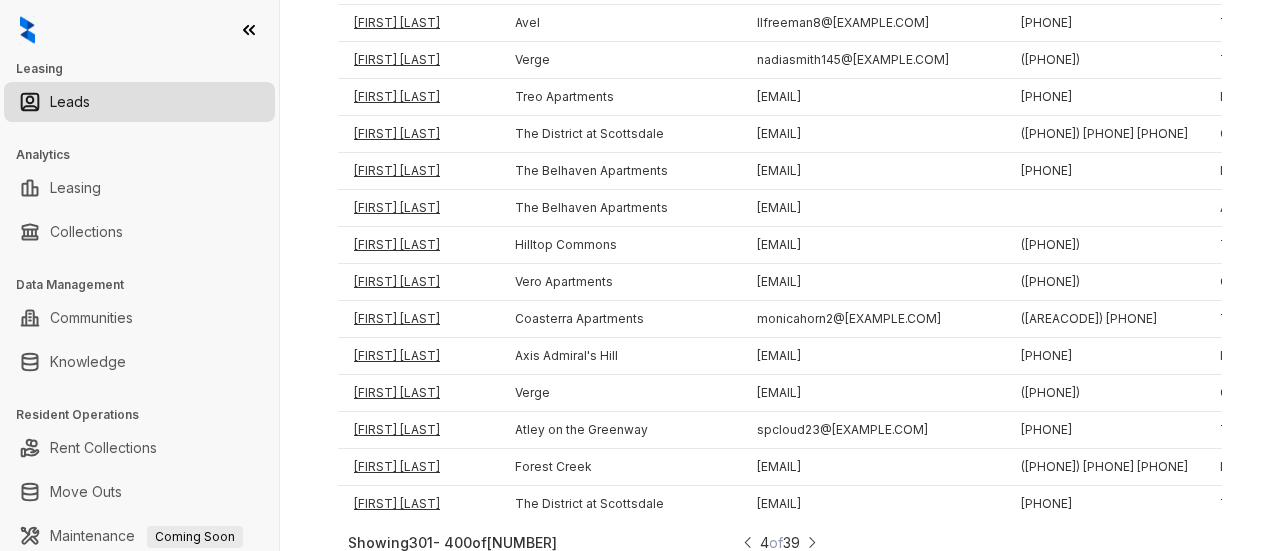click at bounding box center [812, 542] 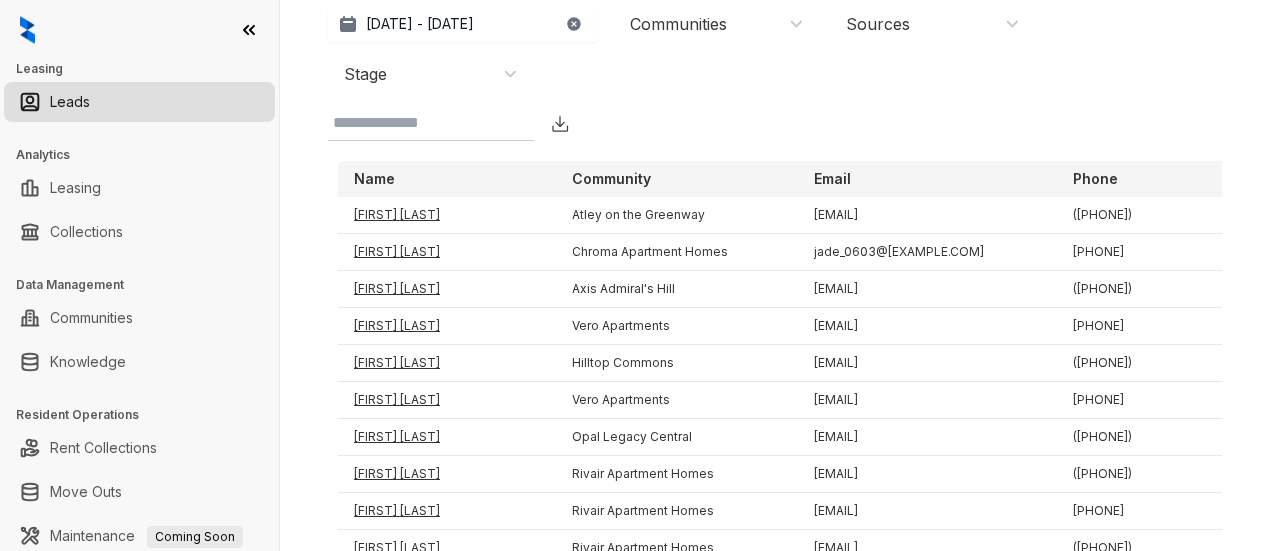 scroll, scrollTop: 3488, scrollLeft: 0, axis: vertical 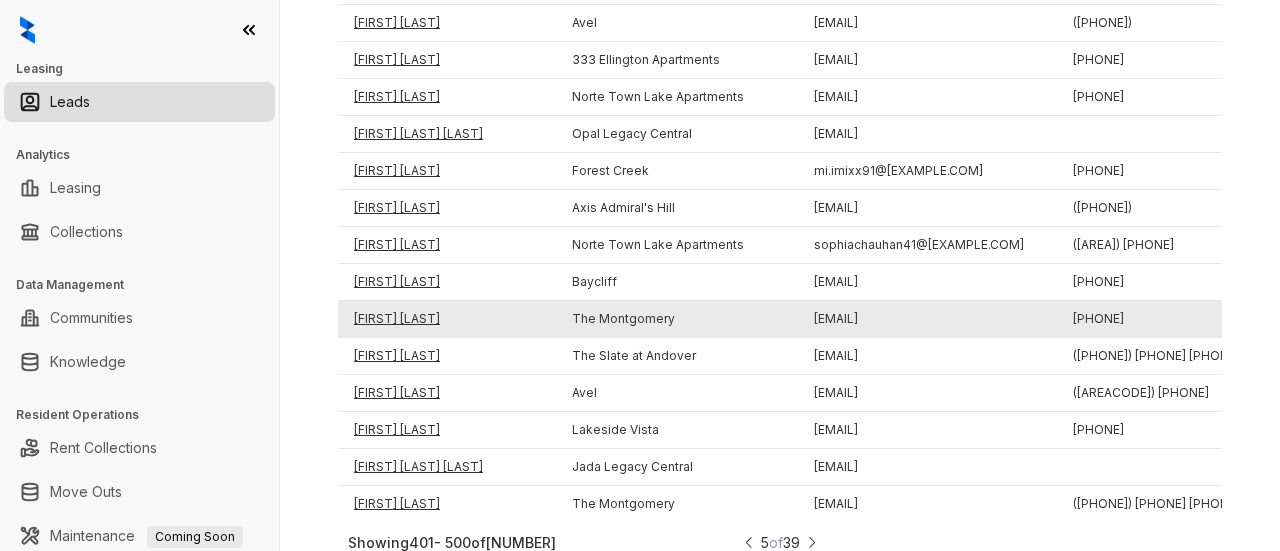 click on "[FIRST] [LAST]" at bounding box center (447, 319) 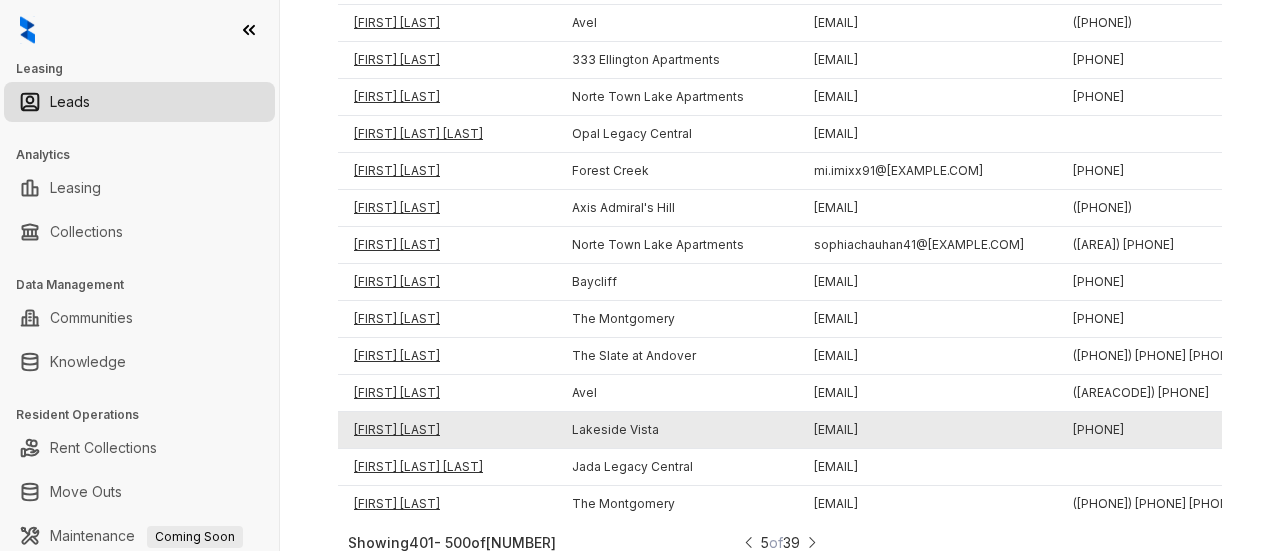 click on "[FIRST] [LAST]" at bounding box center [447, 430] 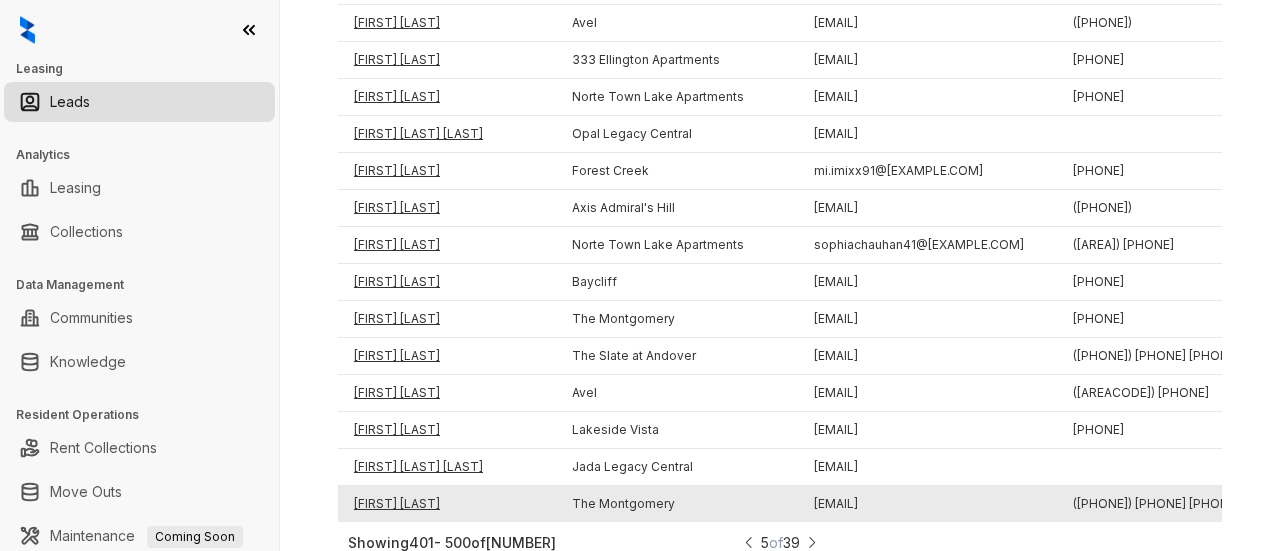click on "[FIRST] [LAST]" at bounding box center [447, 504] 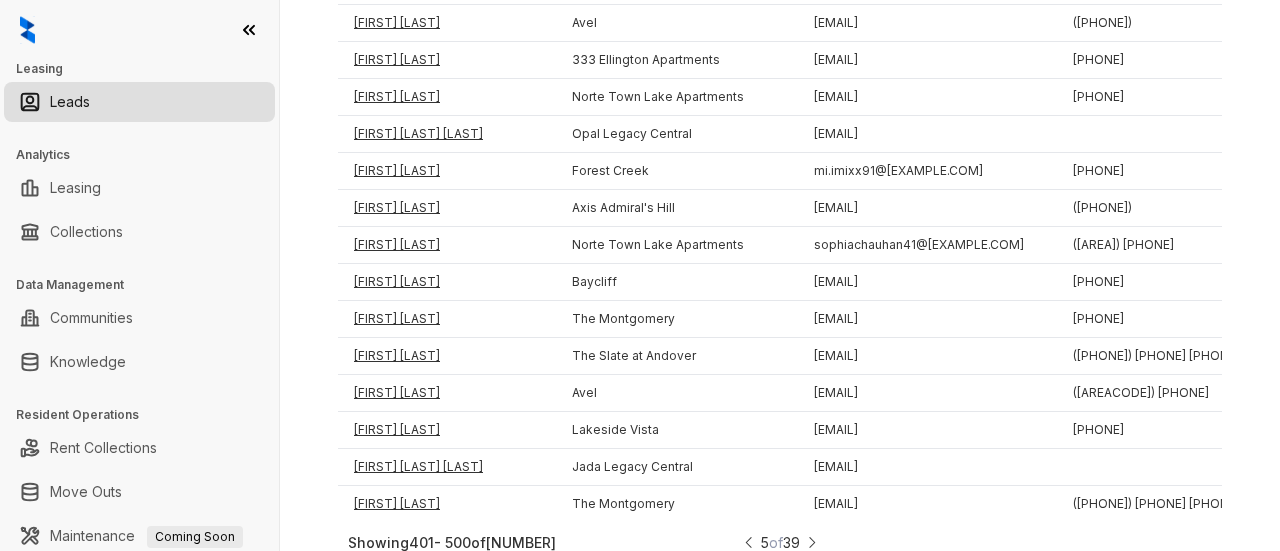 click at bounding box center (812, 542) 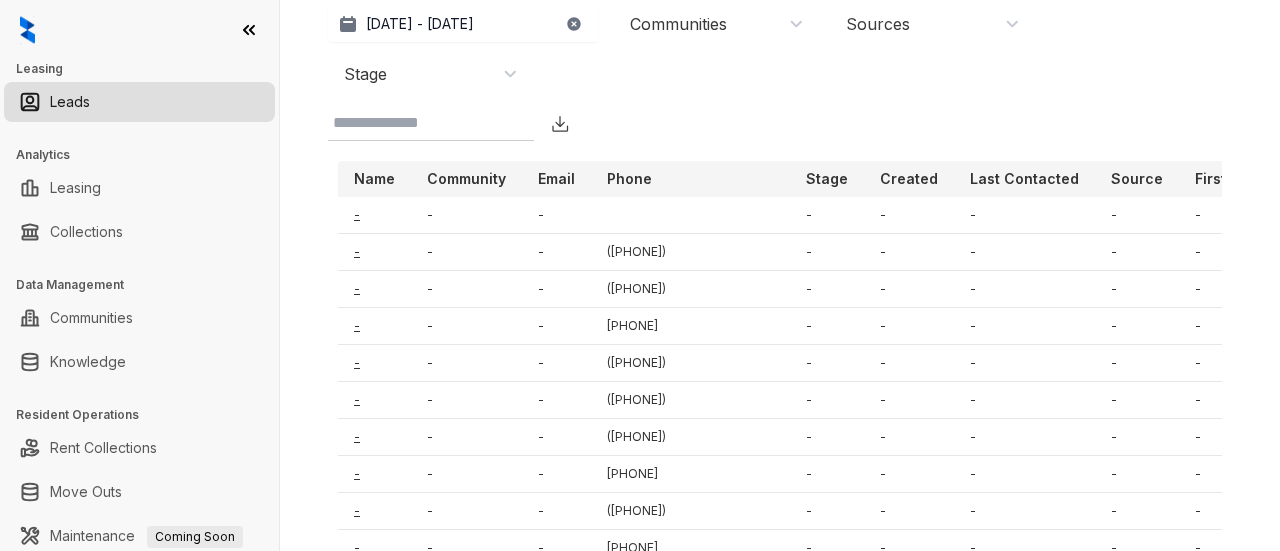 scroll, scrollTop: 3488, scrollLeft: 0, axis: vertical 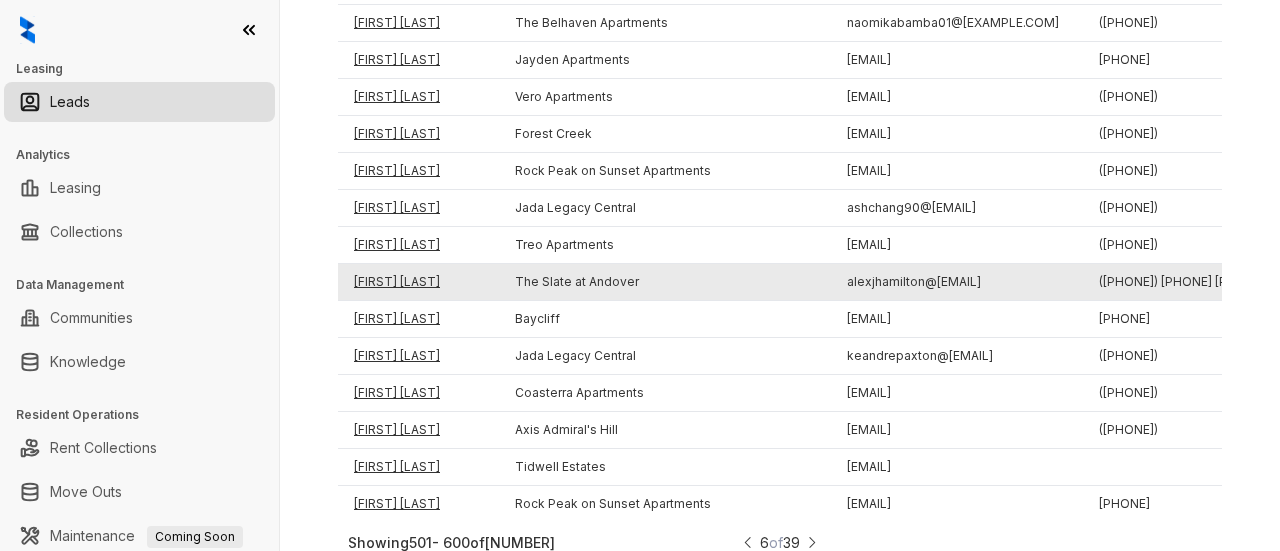 click on "[FIRST] [LAST]" at bounding box center [418, 282] 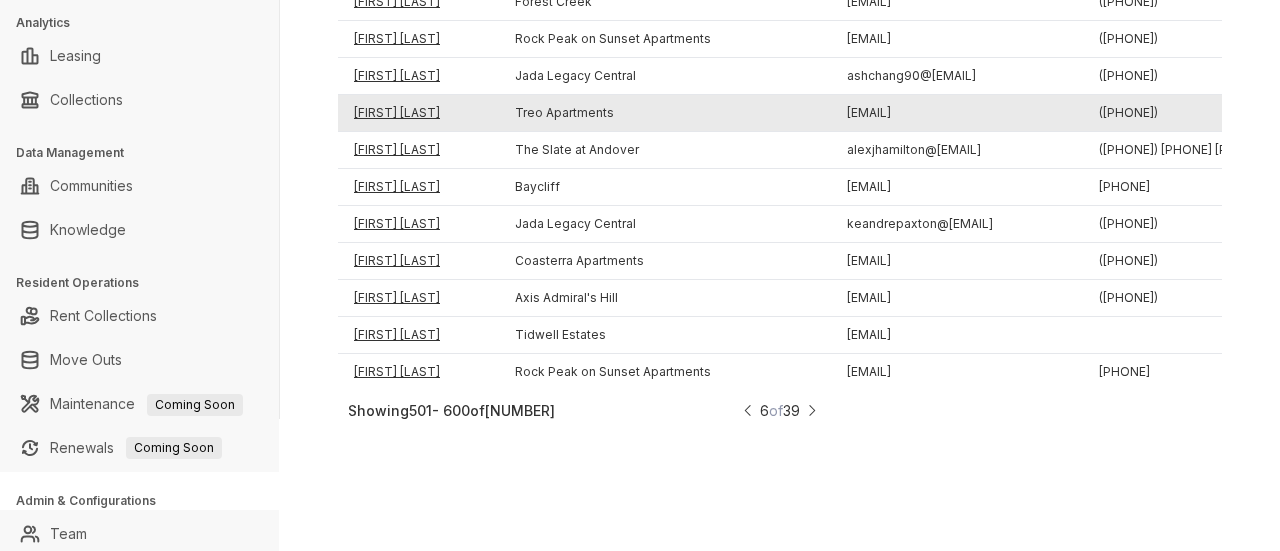 scroll, scrollTop: 135, scrollLeft: 0, axis: vertical 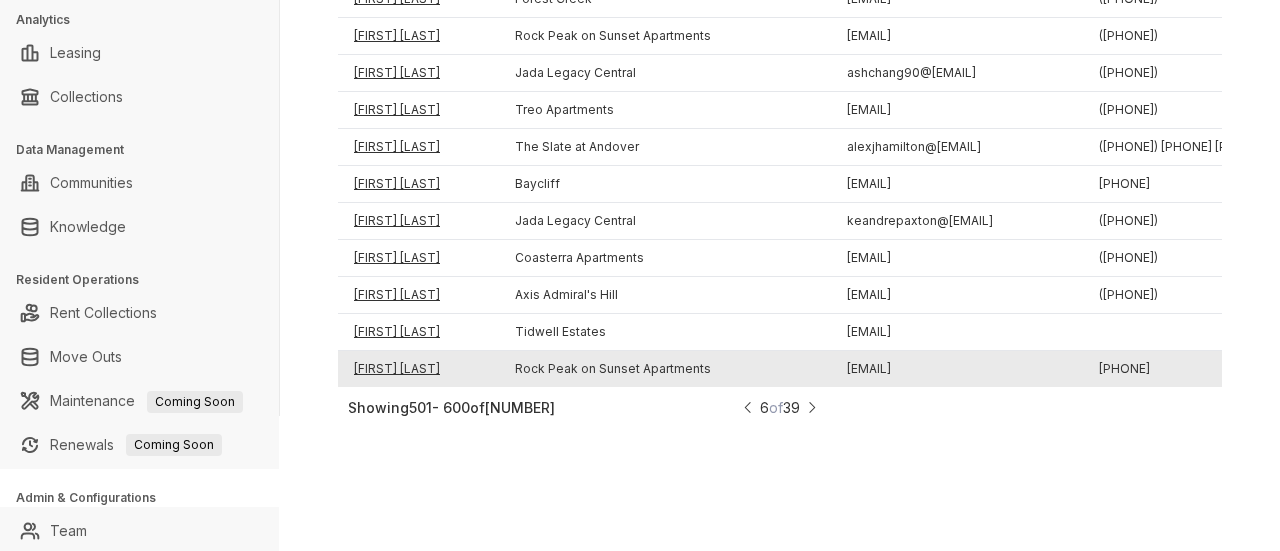 click on "[FIRST] [LAST]" at bounding box center [418, 369] 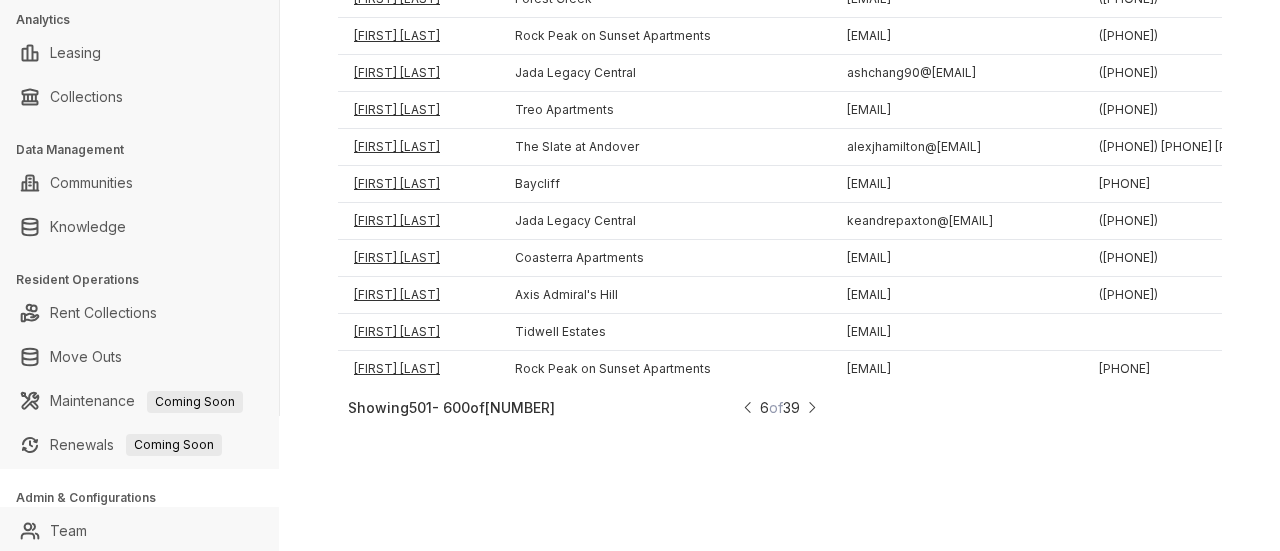 click at bounding box center (812, 407) 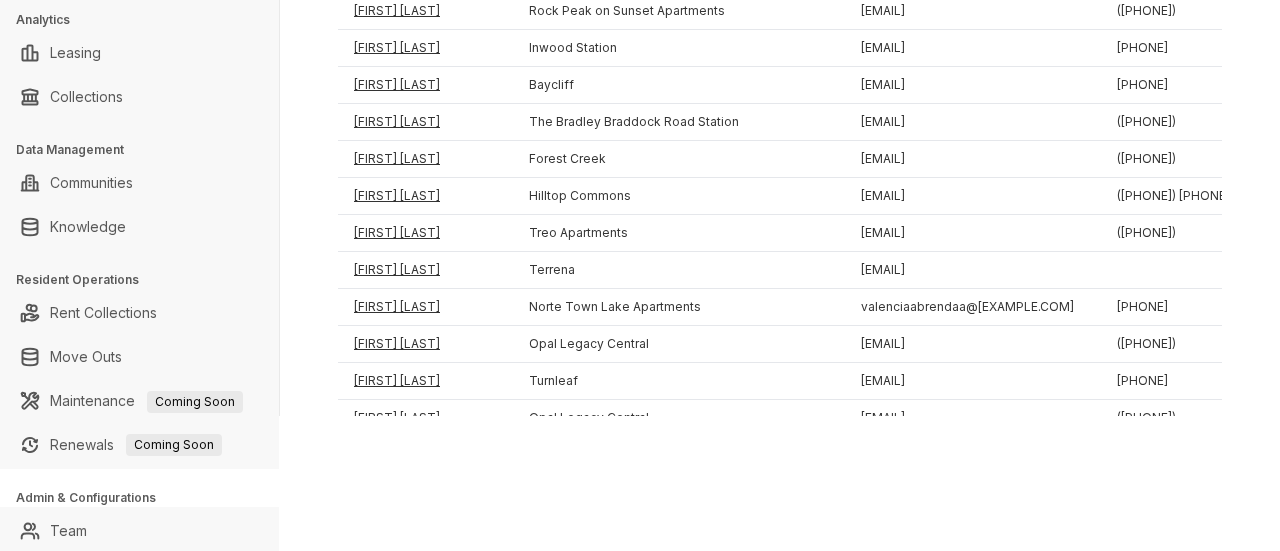 scroll, scrollTop: 1108, scrollLeft: 0, axis: vertical 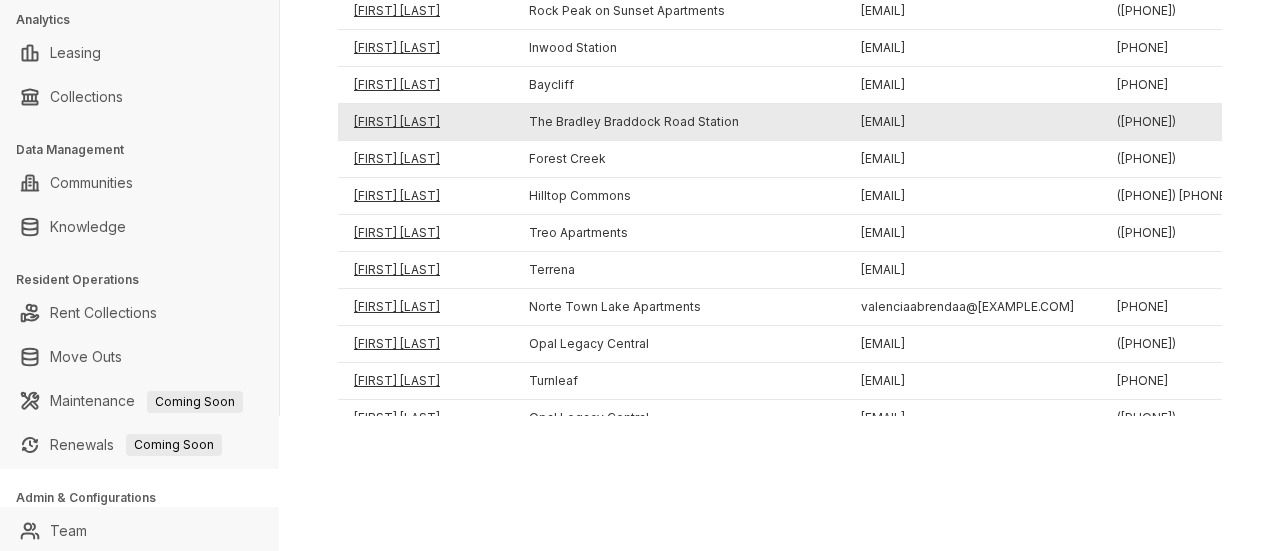 click on "[FIRST] [LAST]" at bounding box center (425, 122) 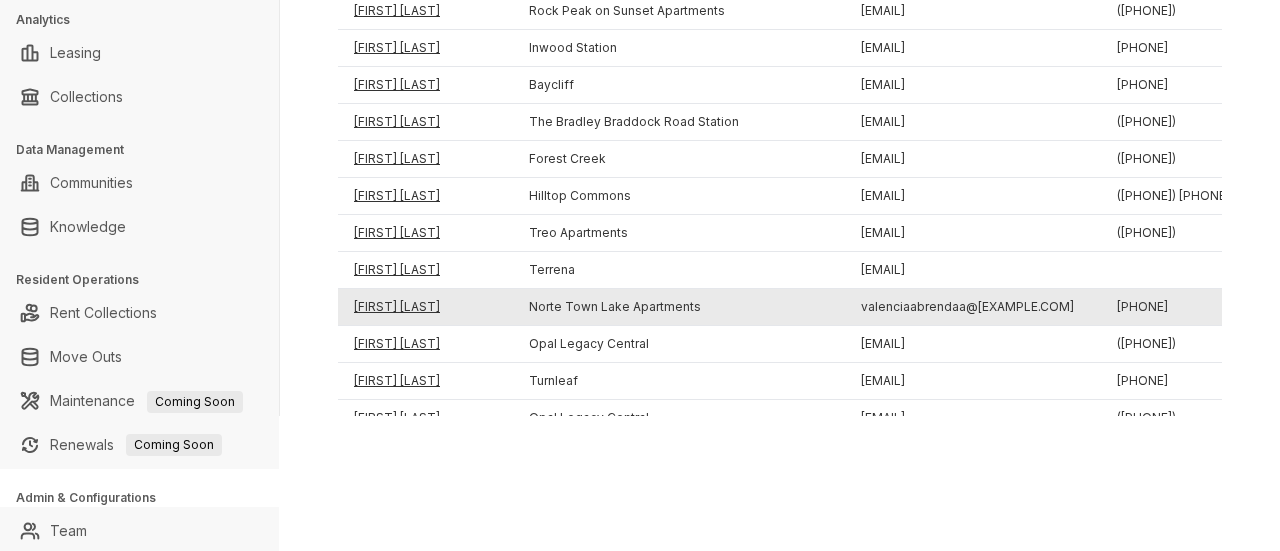 click on "[FIRST] [LAST]" at bounding box center [425, 307] 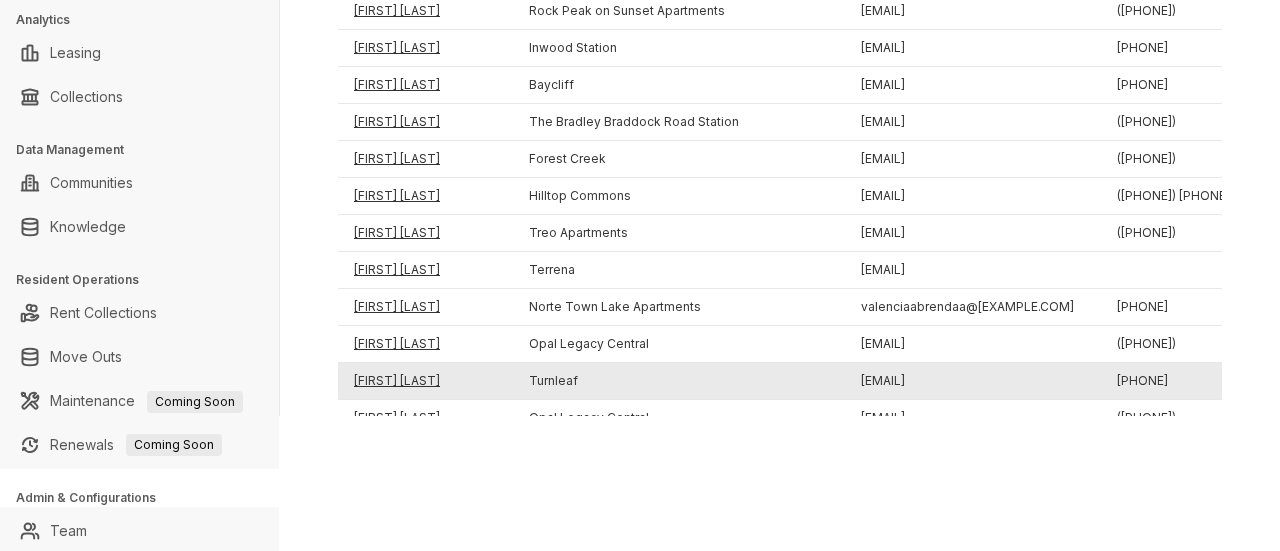 click on "[FIRST] [LAST]" at bounding box center [425, 381] 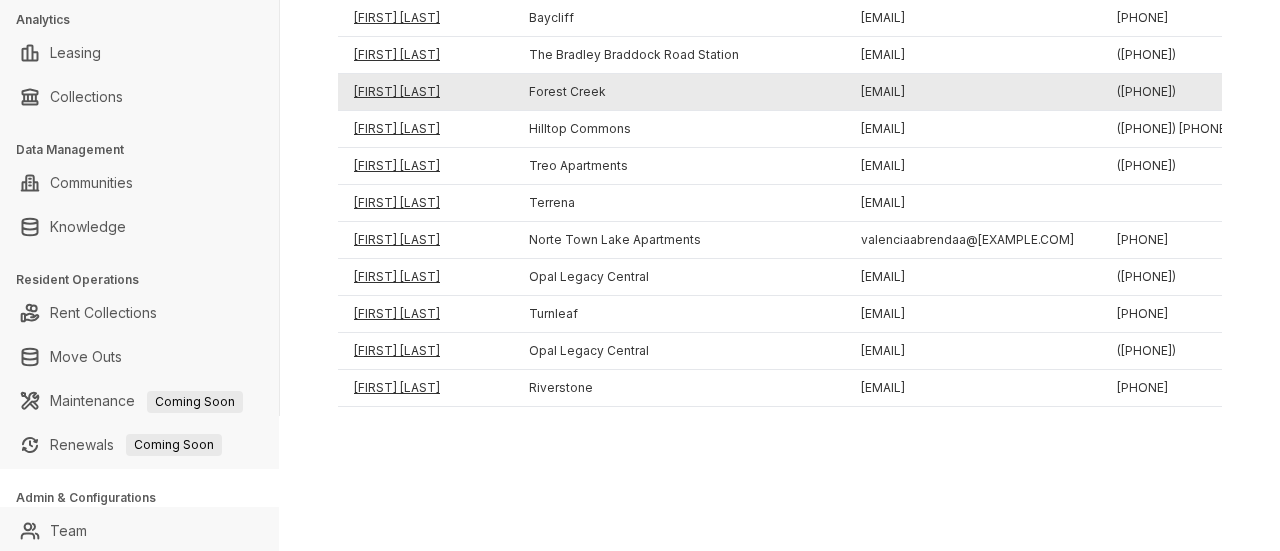 scroll, scrollTop: 1176, scrollLeft: 0, axis: vertical 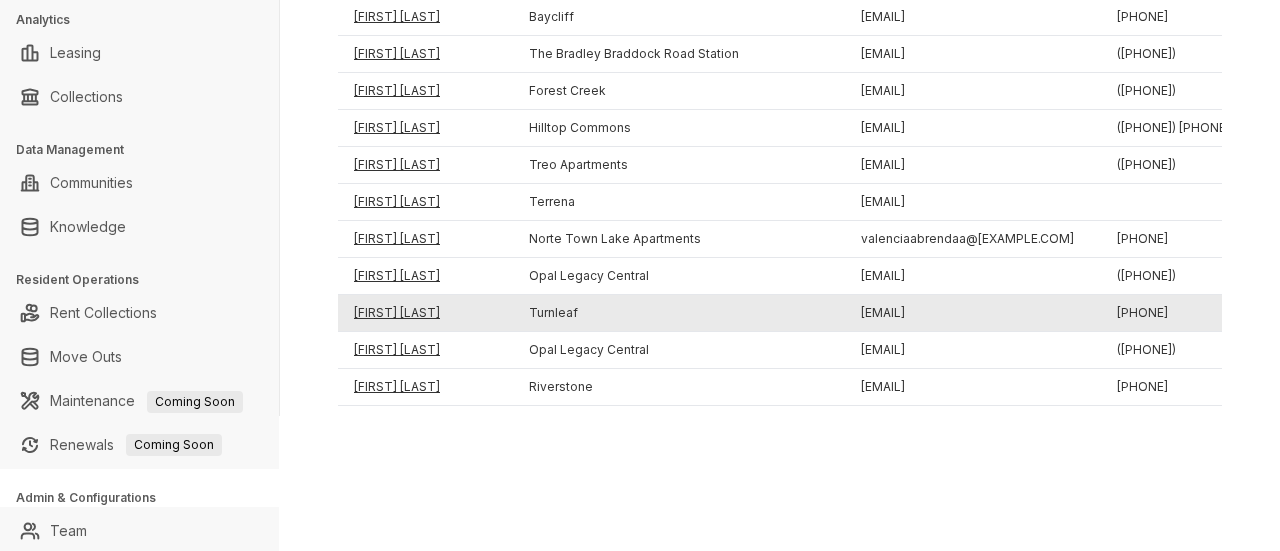 click on "[FIRST] [LAST]" at bounding box center [425, 313] 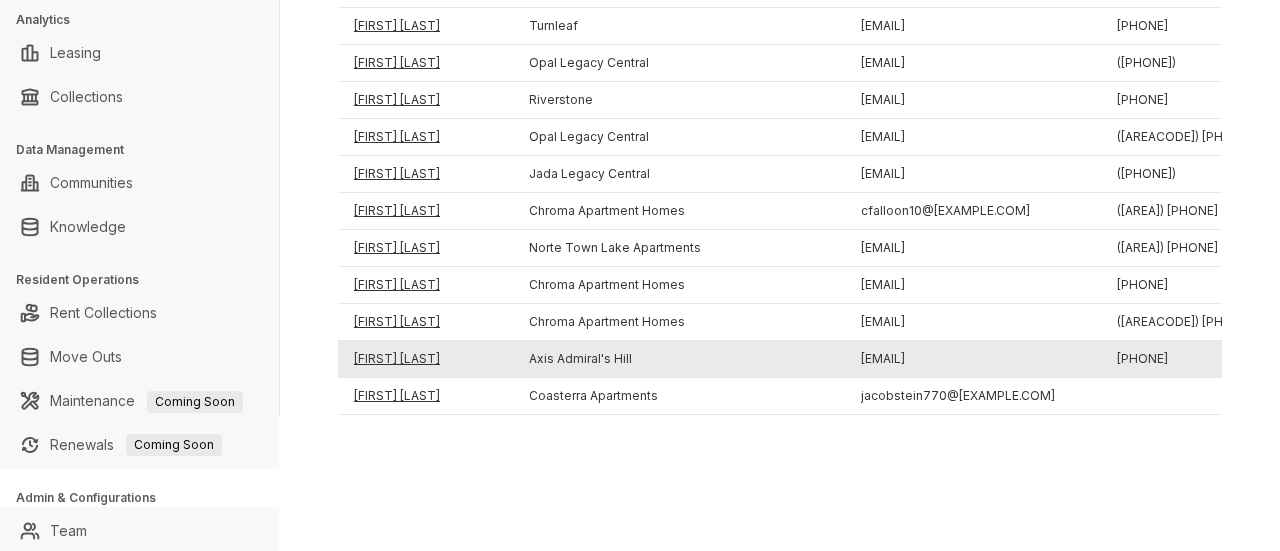 scroll, scrollTop: 1465, scrollLeft: 0, axis: vertical 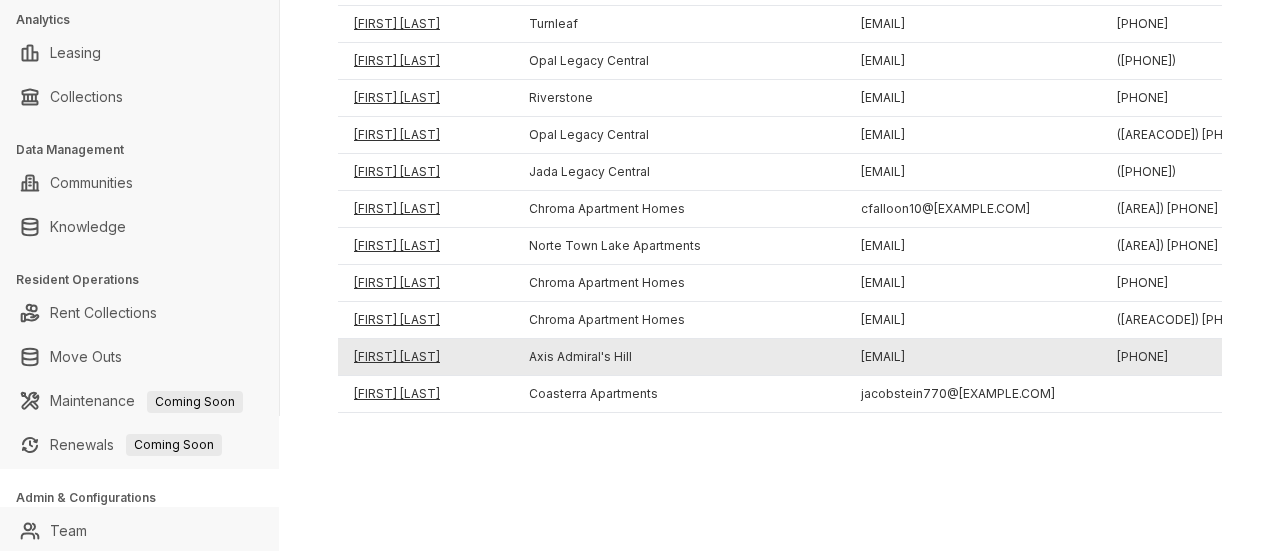 click on "[FIRST] [LAST]" at bounding box center [425, 357] 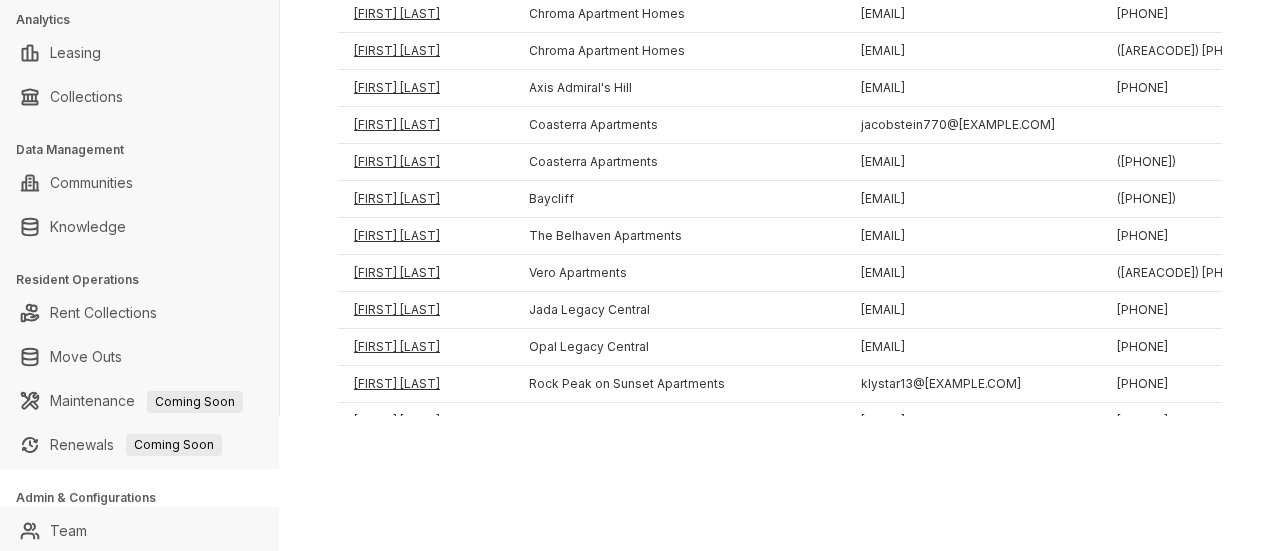 scroll, scrollTop: 1735, scrollLeft: 0, axis: vertical 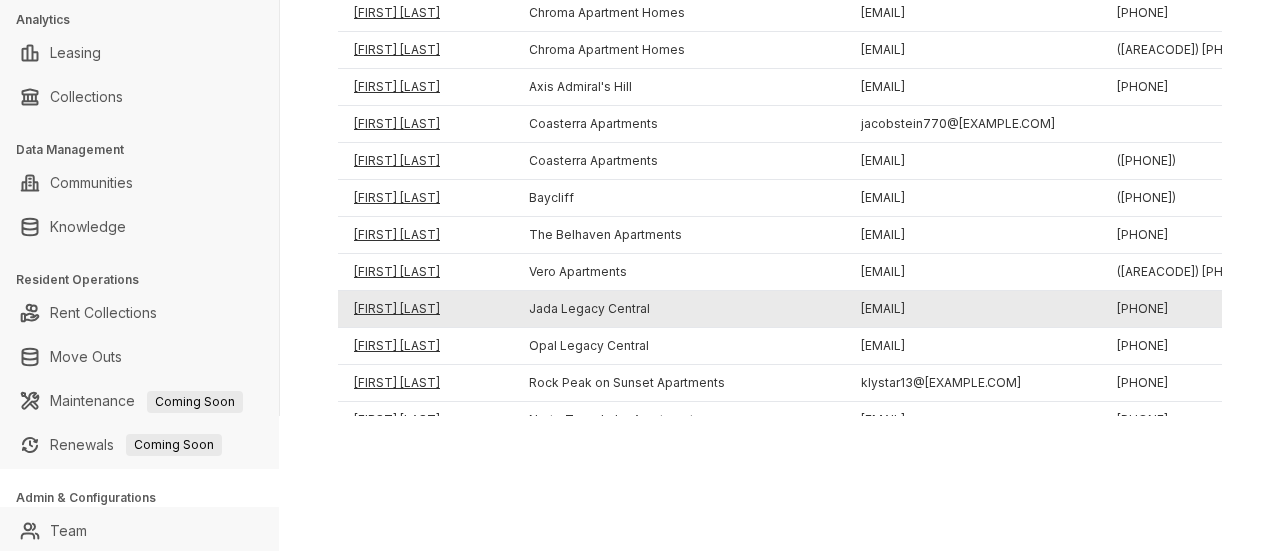 click on "[FIRST] [LAST]" at bounding box center [425, 309] 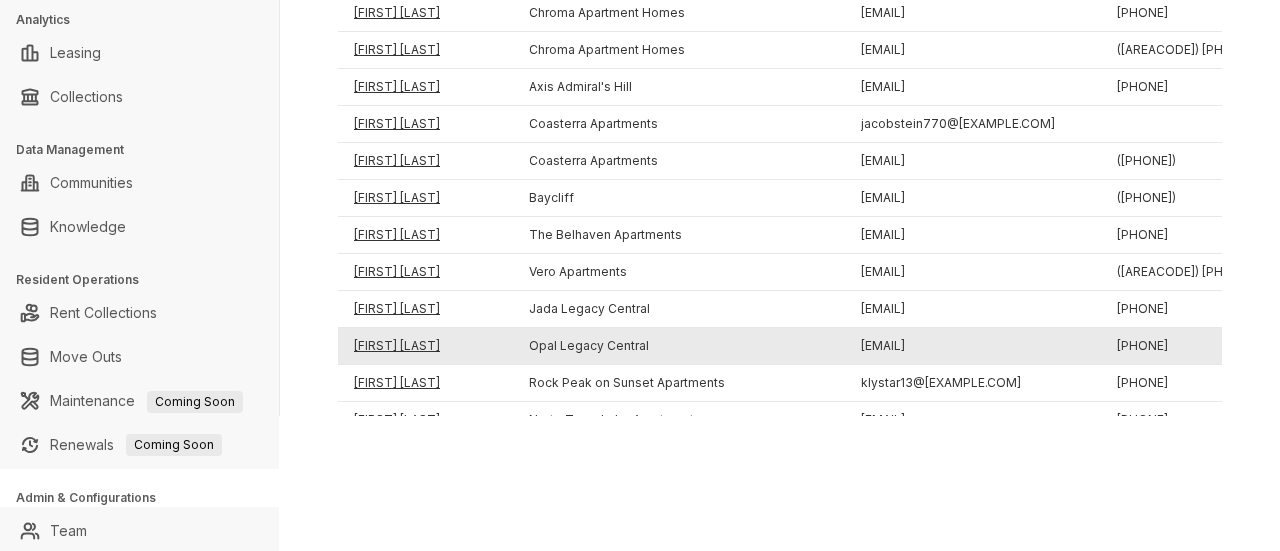 click on "[FIRST] [LAST]" at bounding box center [425, 346] 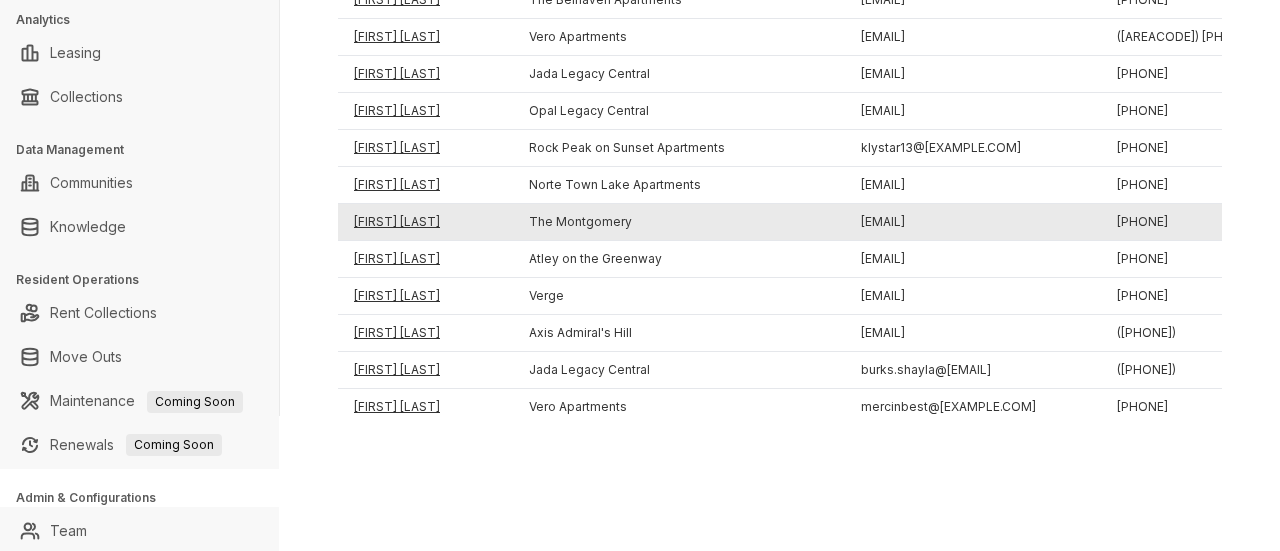 scroll, scrollTop: 1971, scrollLeft: 0, axis: vertical 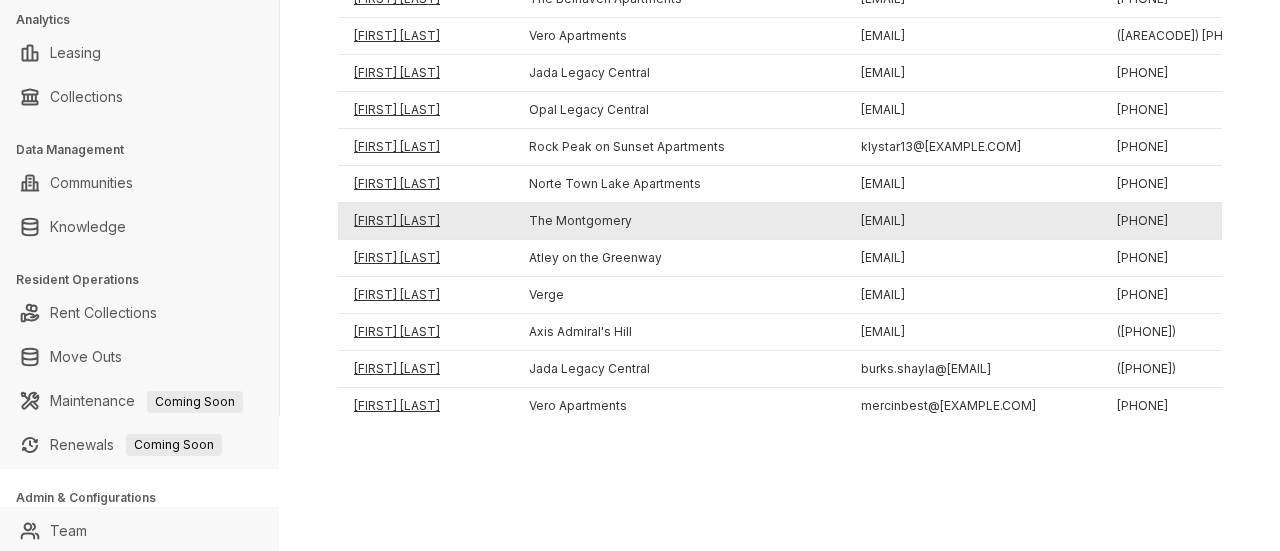 click on "[FIRST] [LAST]" at bounding box center [425, 221] 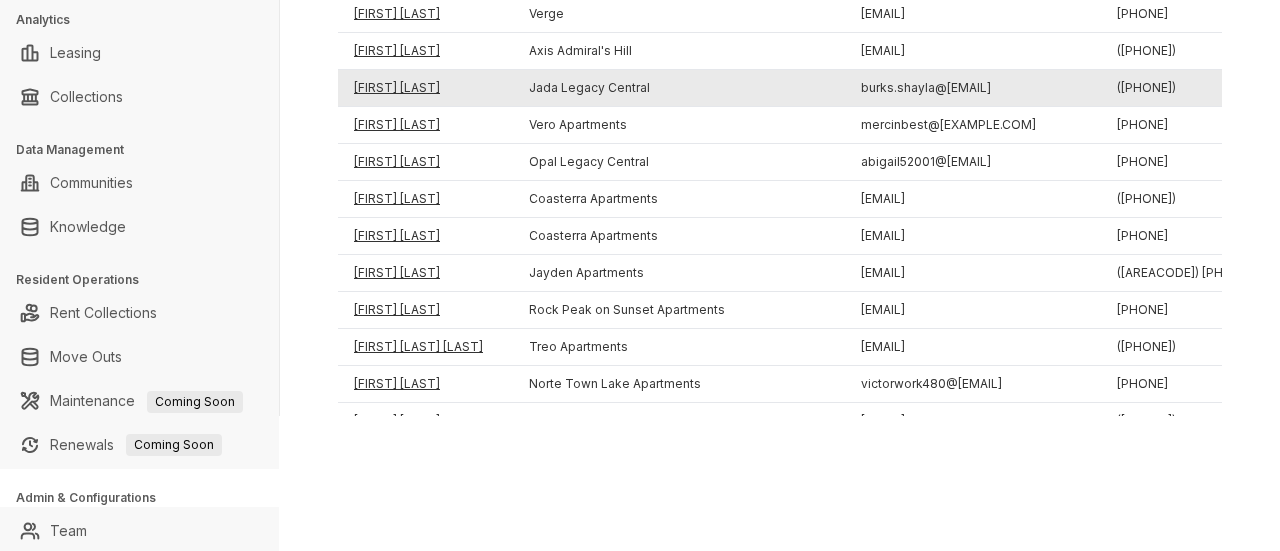 scroll, scrollTop: 2270, scrollLeft: 0, axis: vertical 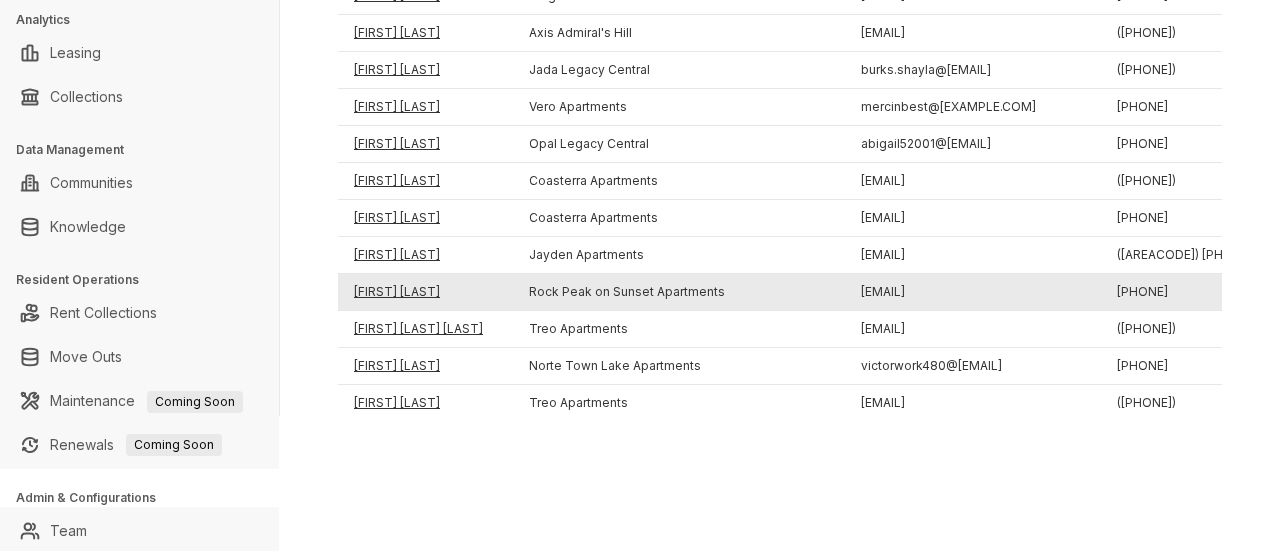 click on "[FIRST] [LAST]" at bounding box center (425, 292) 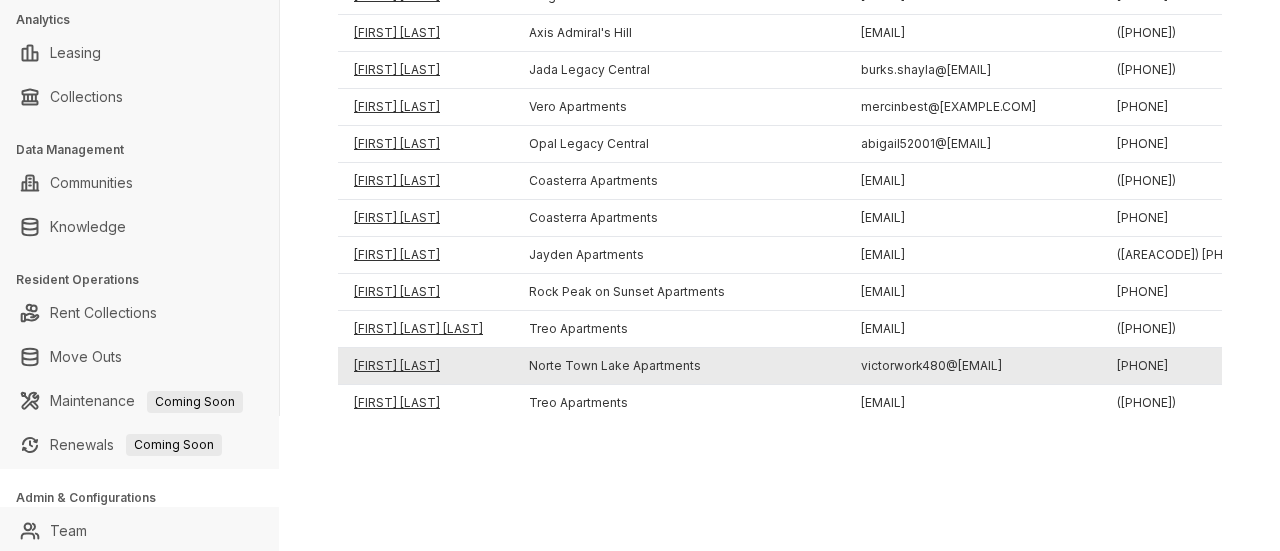 click on "[FIRST] [LAST]" at bounding box center (425, 366) 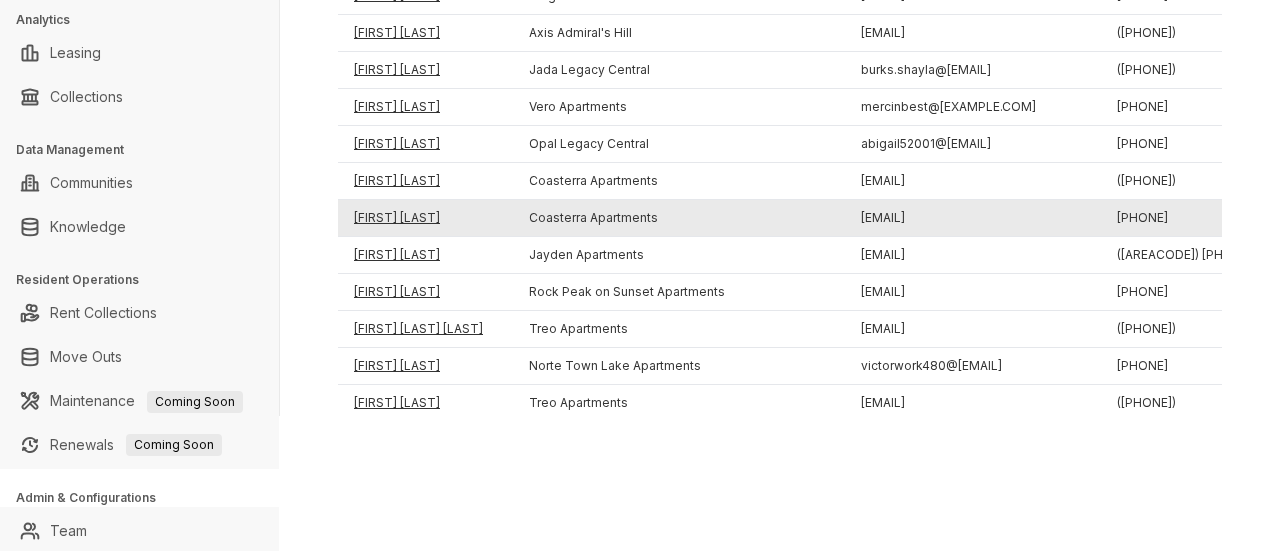 scroll, scrollTop: 2460, scrollLeft: 0, axis: vertical 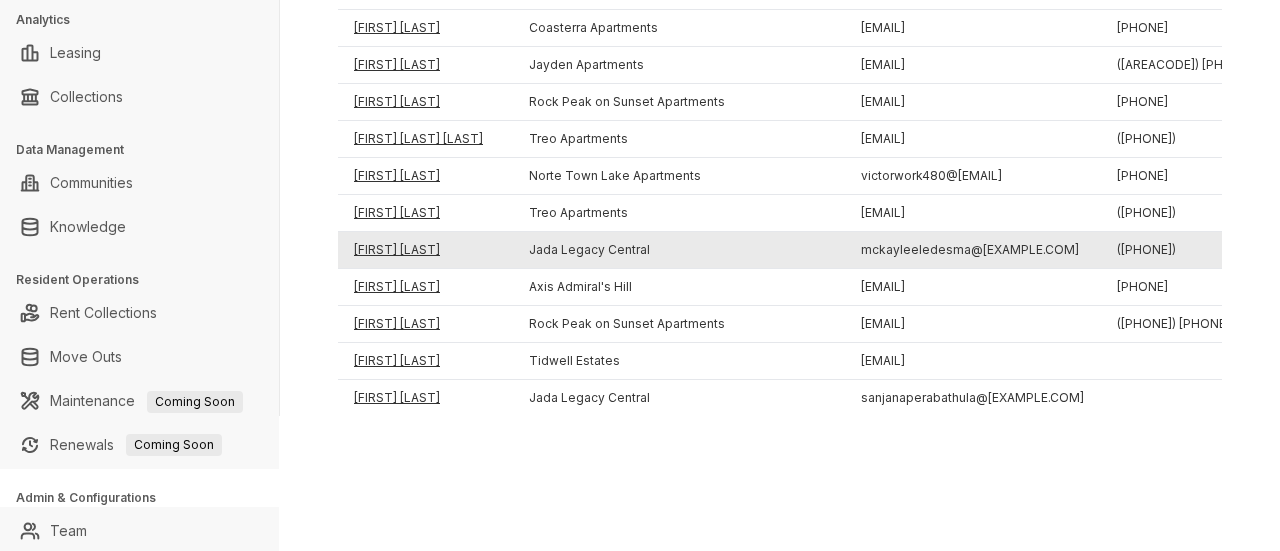 click on "[FIRST] [LAST]" at bounding box center [425, 250] 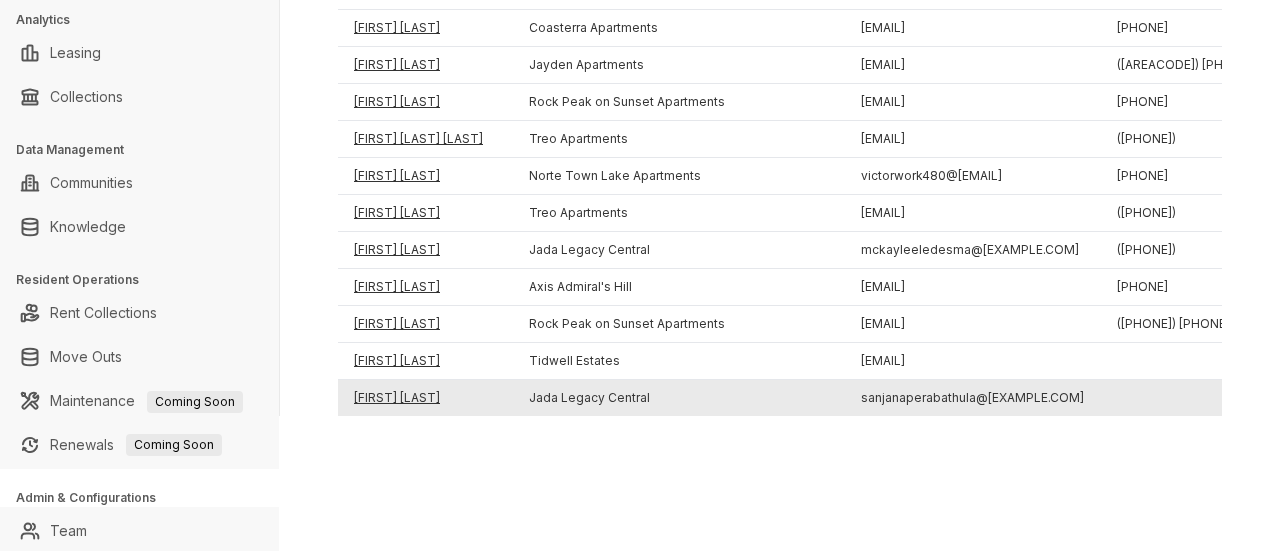 click on "[FIRST] [LAST]" at bounding box center (425, 398) 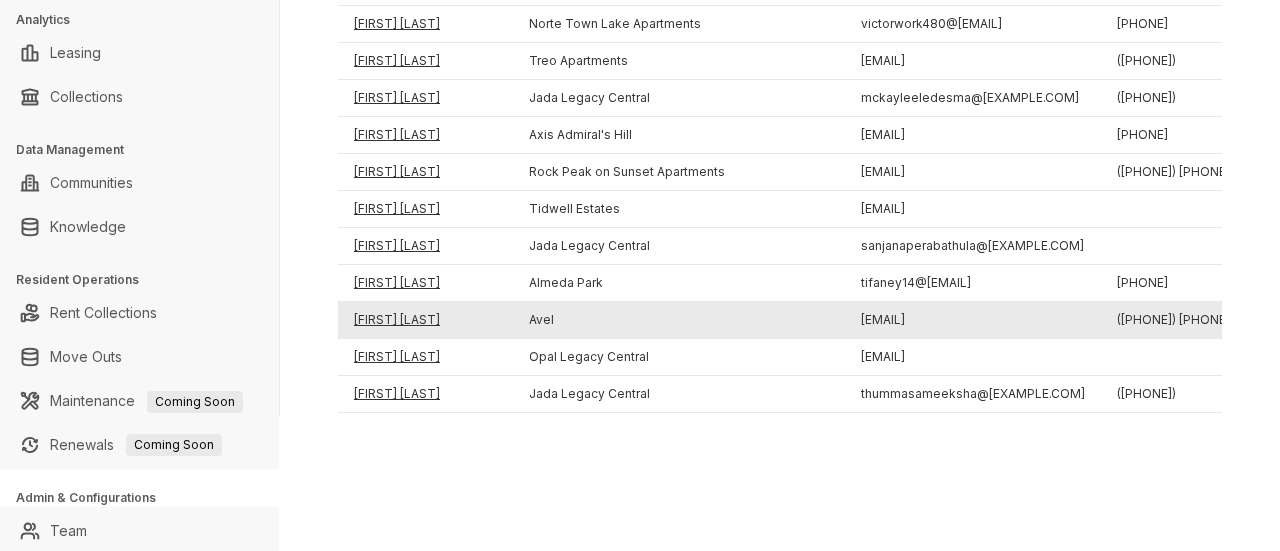 scroll, scrollTop: 2618, scrollLeft: 0, axis: vertical 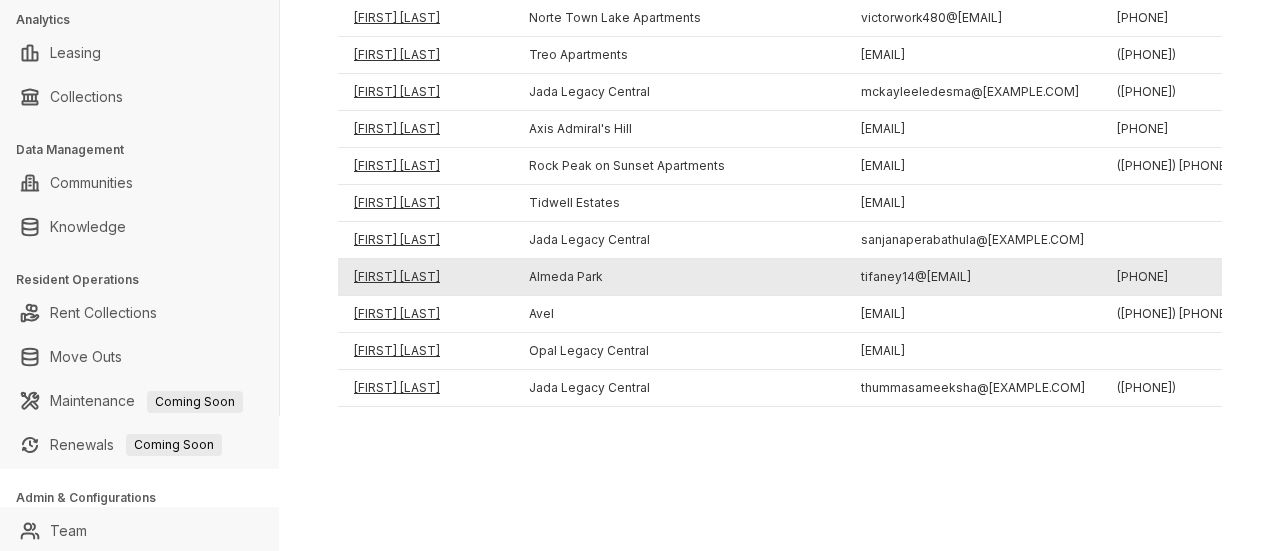 click on "[FIRST] [LAST]" at bounding box center [425, 277] 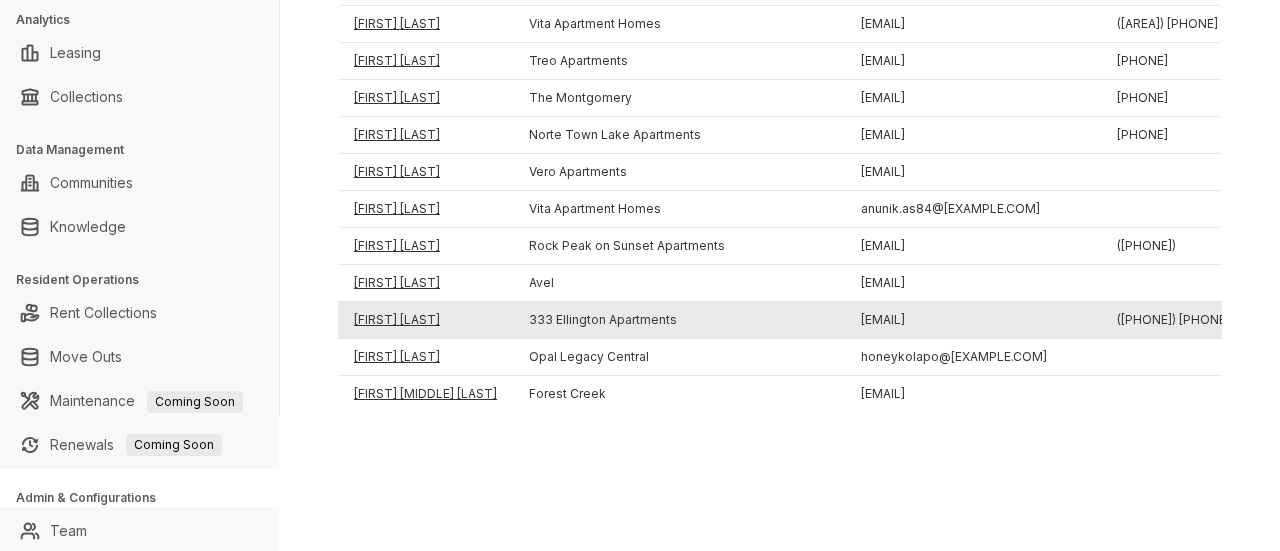 scroll, scrollTop: 3467, scrollLeft: 0, axis: vertical 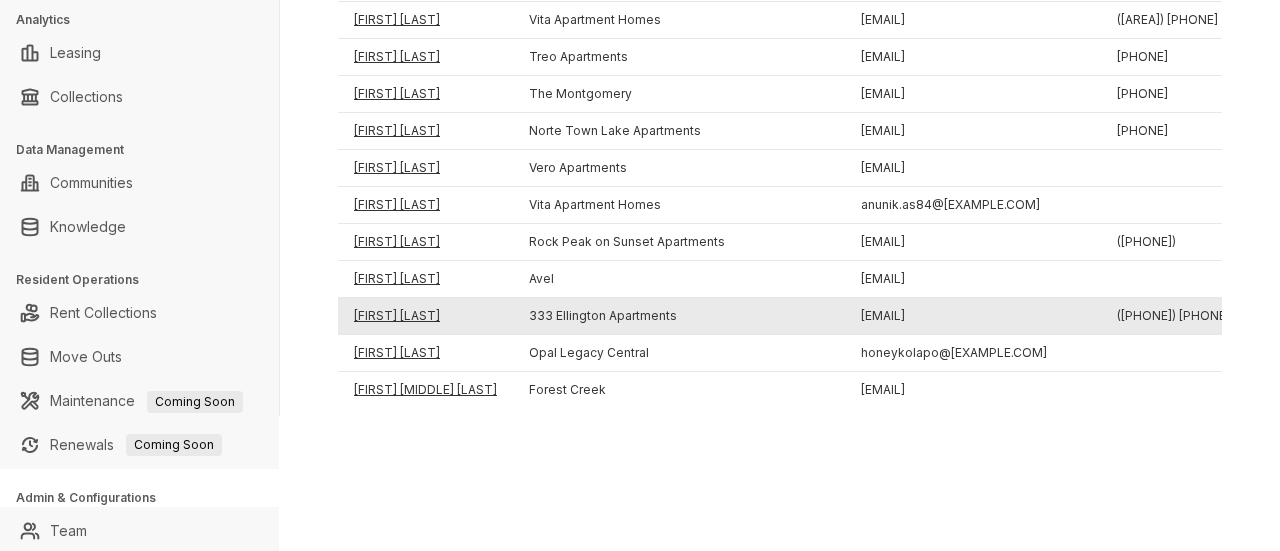 click on "[FIRST] [LAST]" at bounding box center (425, 316) 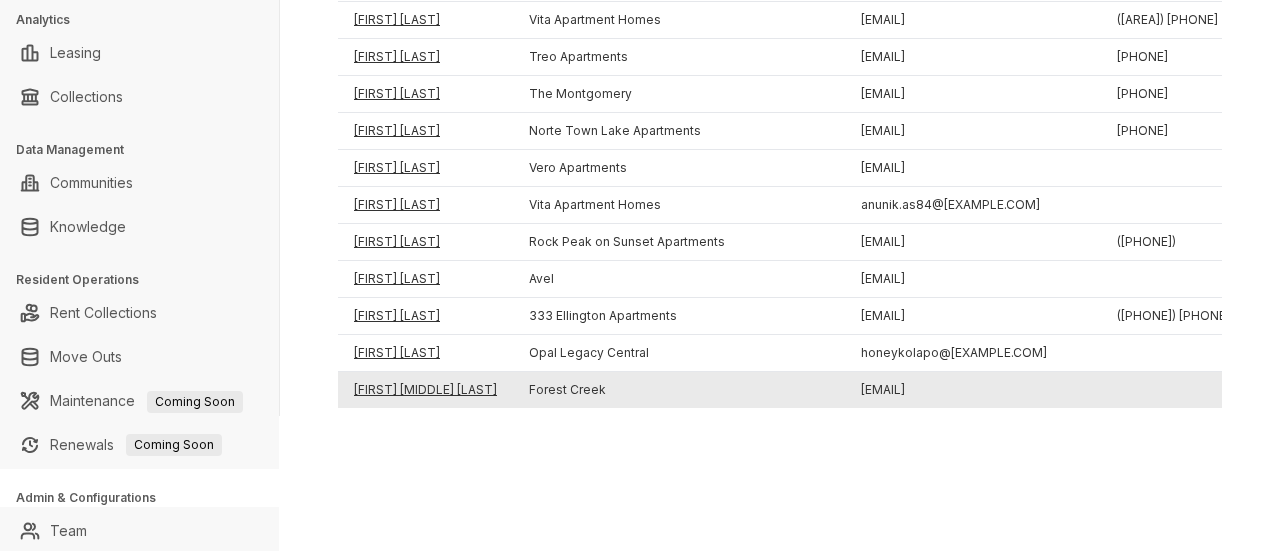 click on "[FIRST] [MIDDLE] [LAST]" at bounding box center [425, 390] 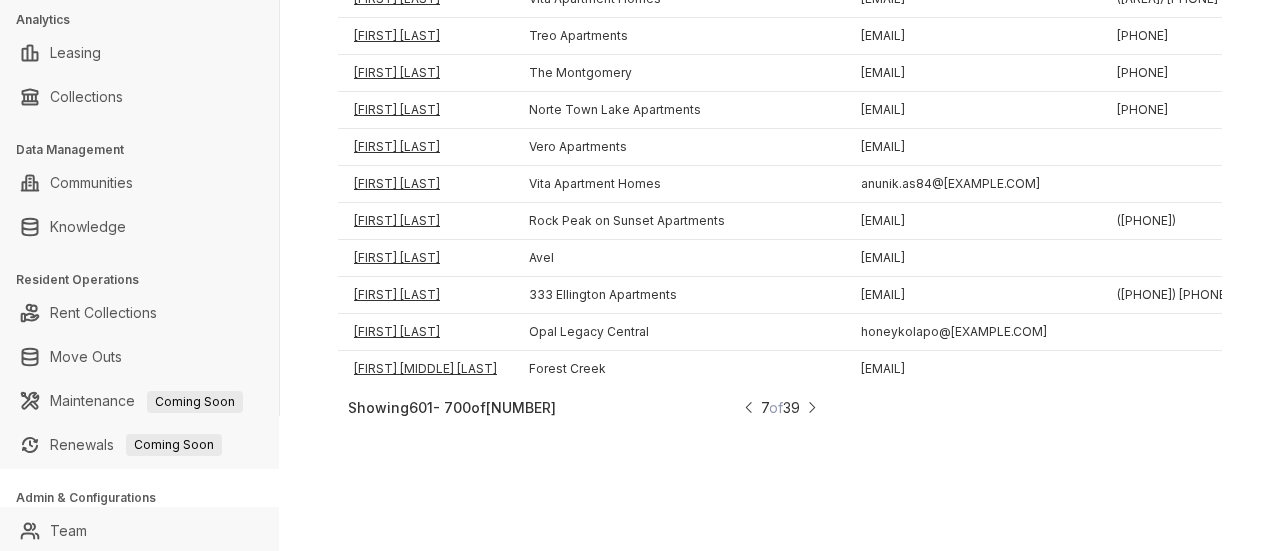 click at bounding box center [812, 407] 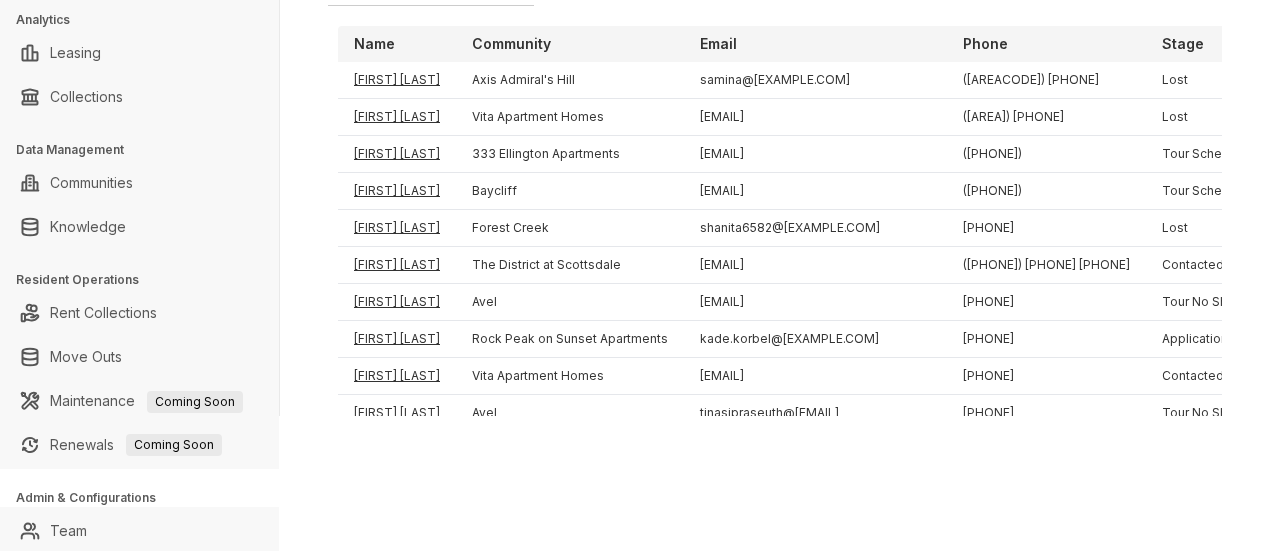 scroll, scrollTop: 3488, scrollLeft: 0, axis: vertical 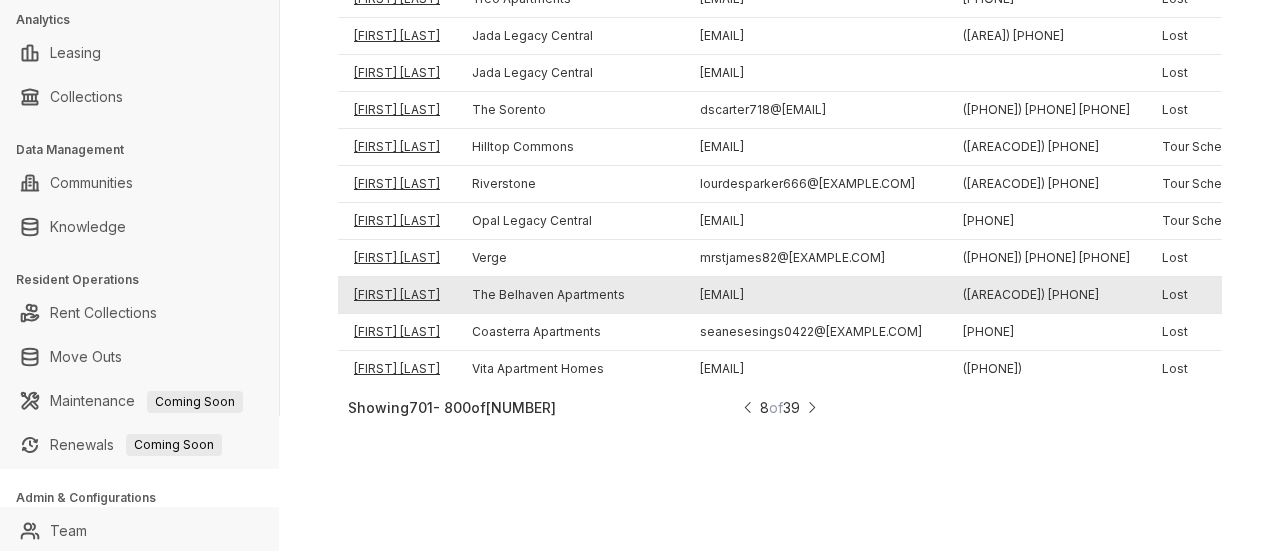 click on "[FIRST] [LAST]" at bounding box center (397, 295) 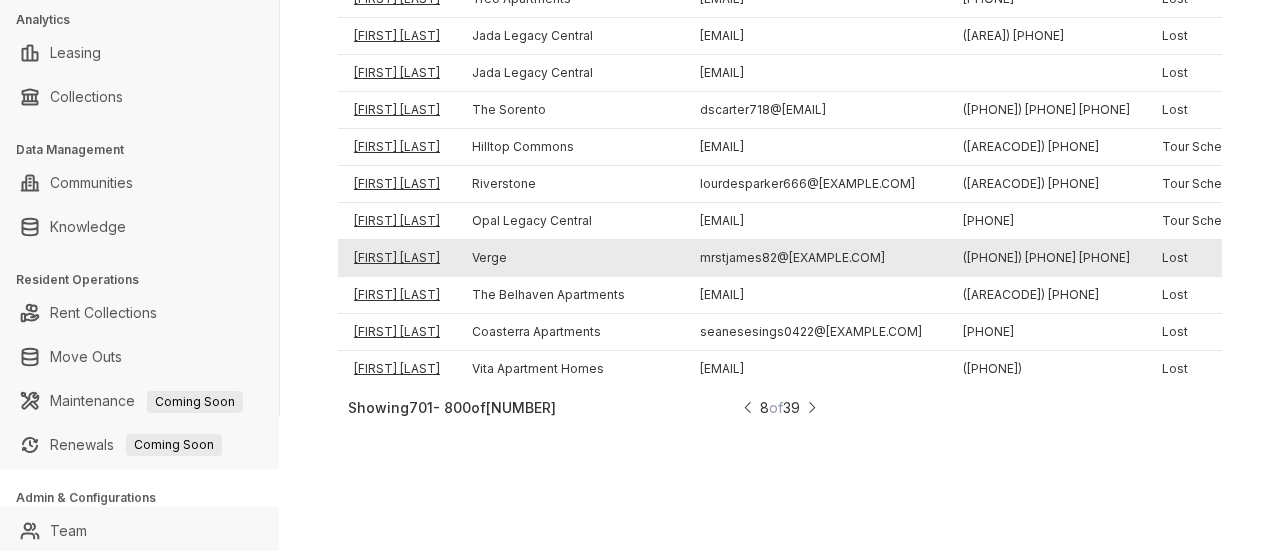 scroll, scrollTop: 182, scrollLeft: 0, axis: vertical 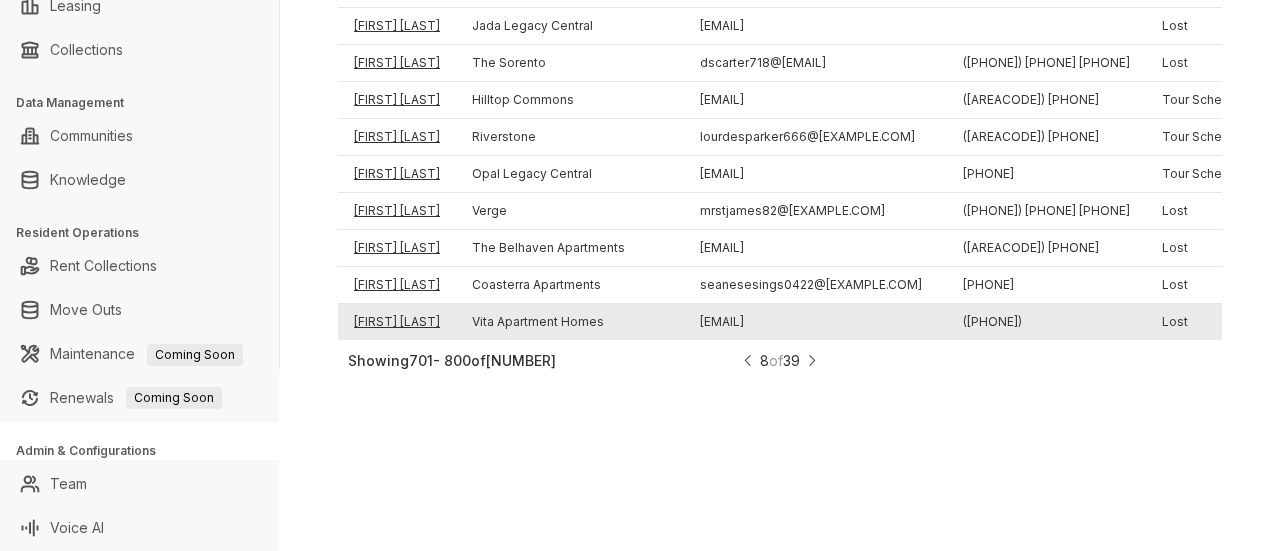 click on "[FIRST] [LAST]" at bounding box center [397, 322] 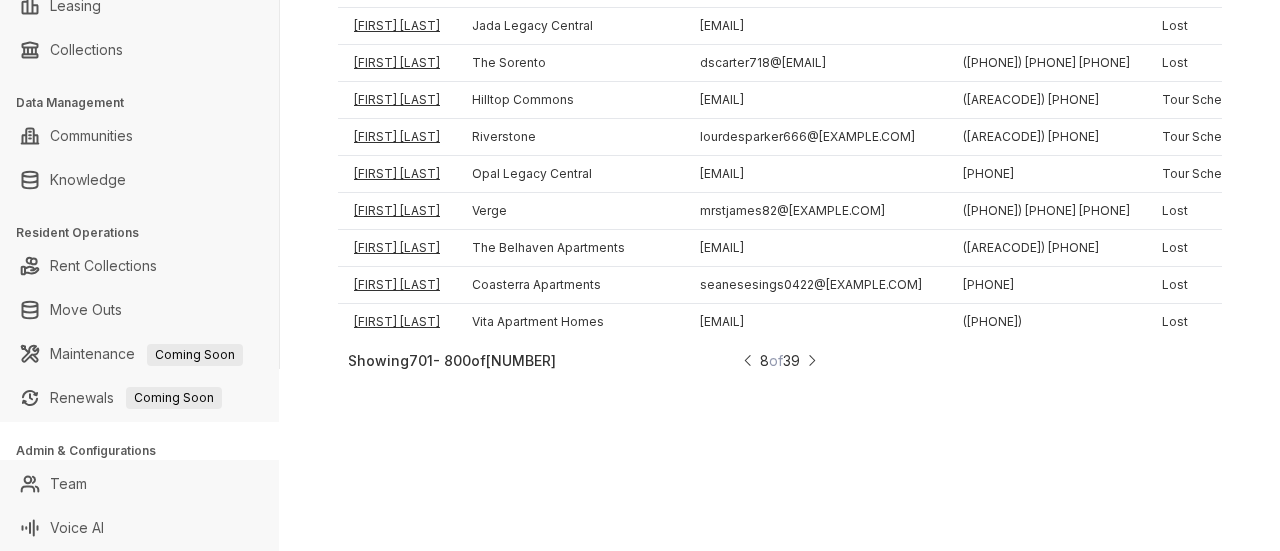 click at bounding box center [812, 360] 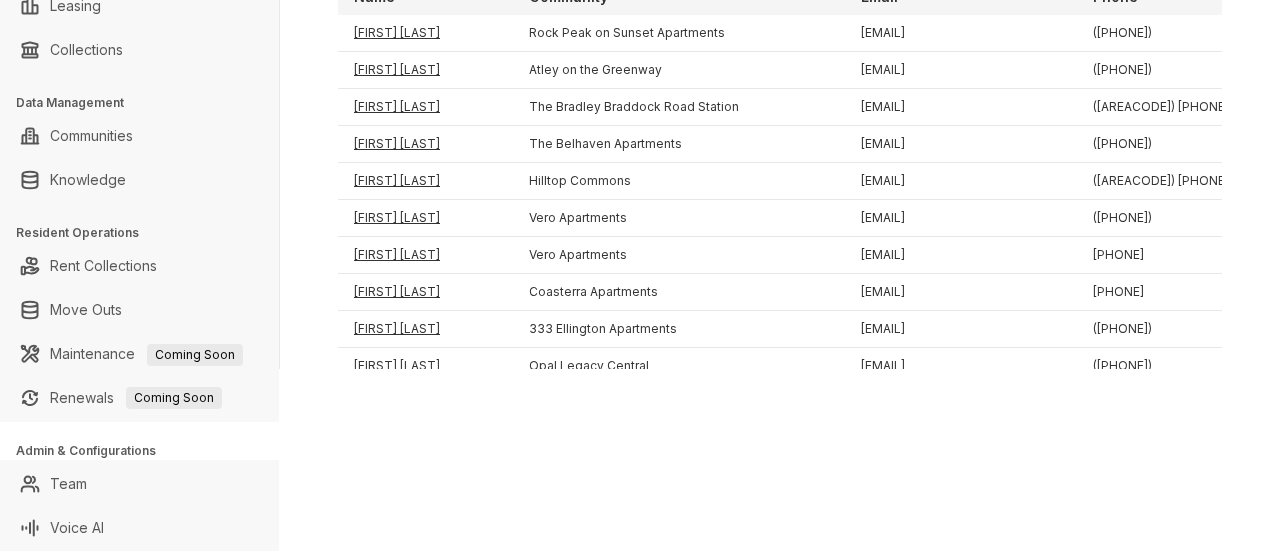 scroll, scrollTop: 3488, scrollLeft: 0, axis: vertical 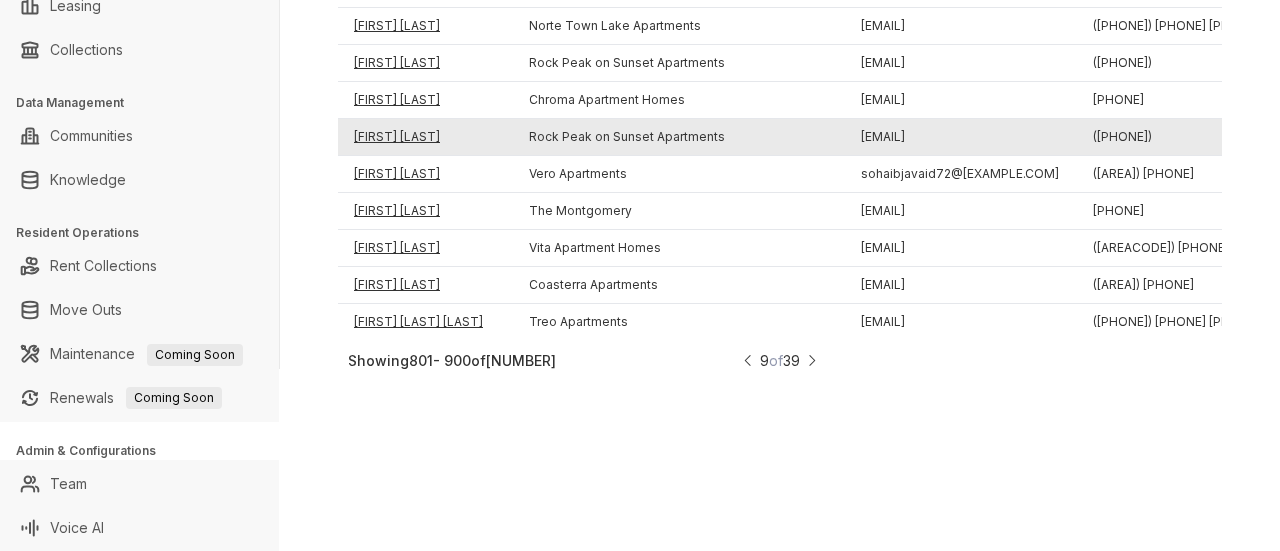 click on "[FIRST] [LAST]" at bounding box center [425, 137] 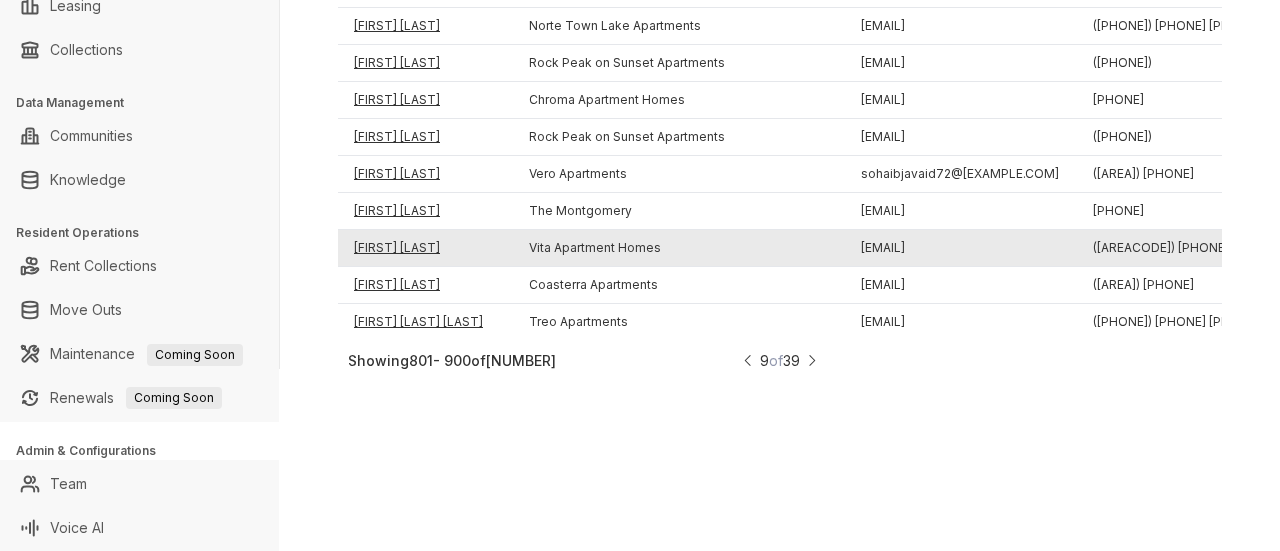 click on "[FIRST] [LAST]" at bounding box center [425, 248] 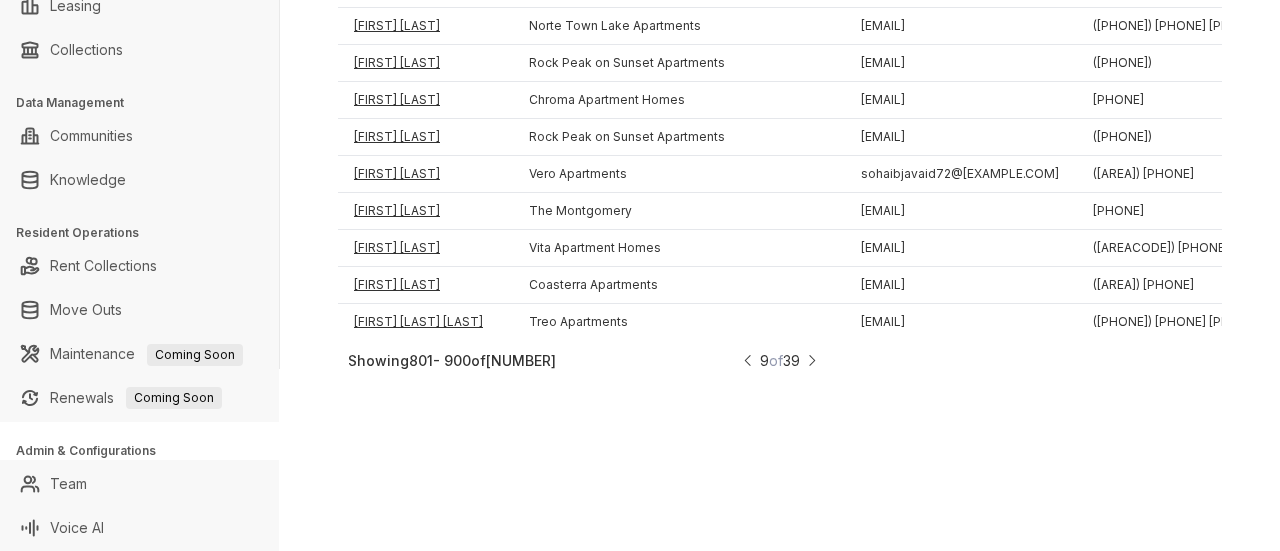 click at bounding box center [812, 360] 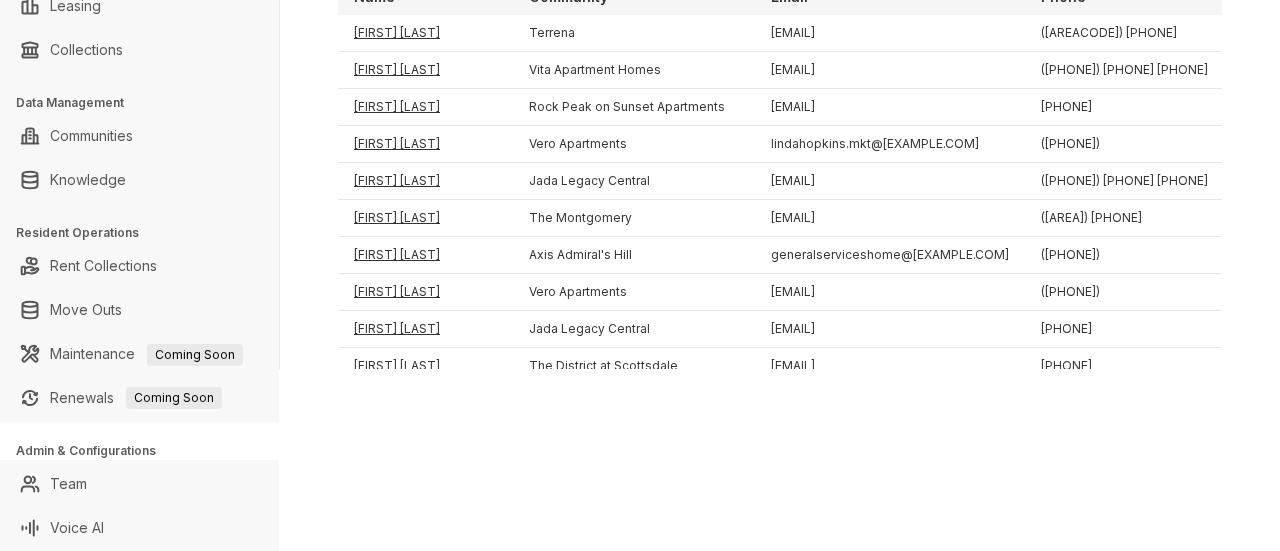 scroll, scrollTop: 3488, scrollLeft: 0, axis: vertical 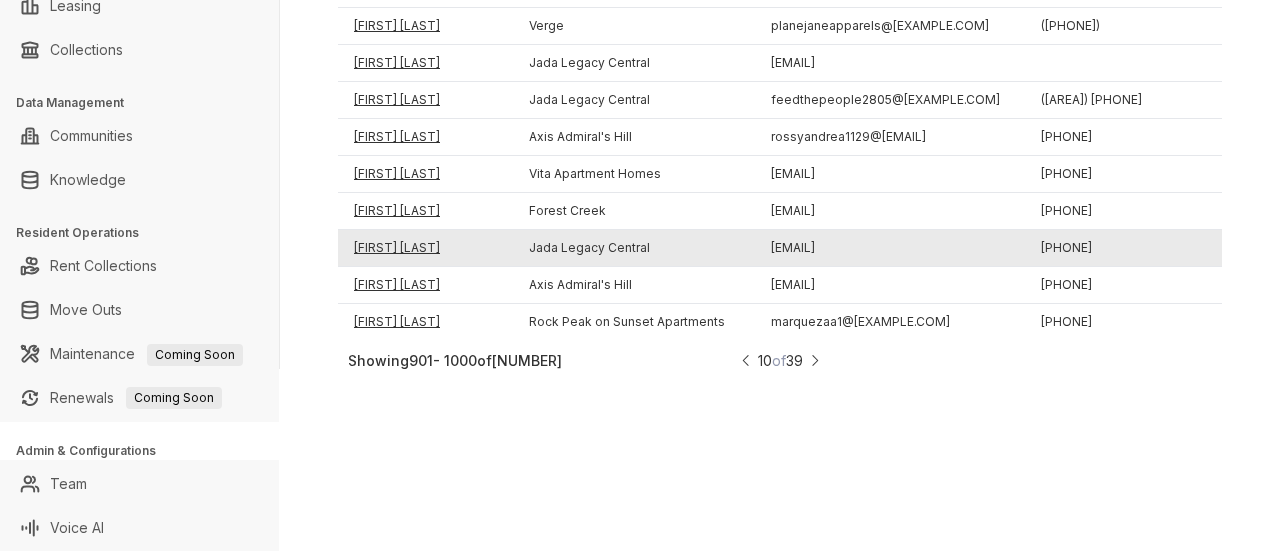 click on "[FIRST] [LAST]" at bounding box center (425, 248) 